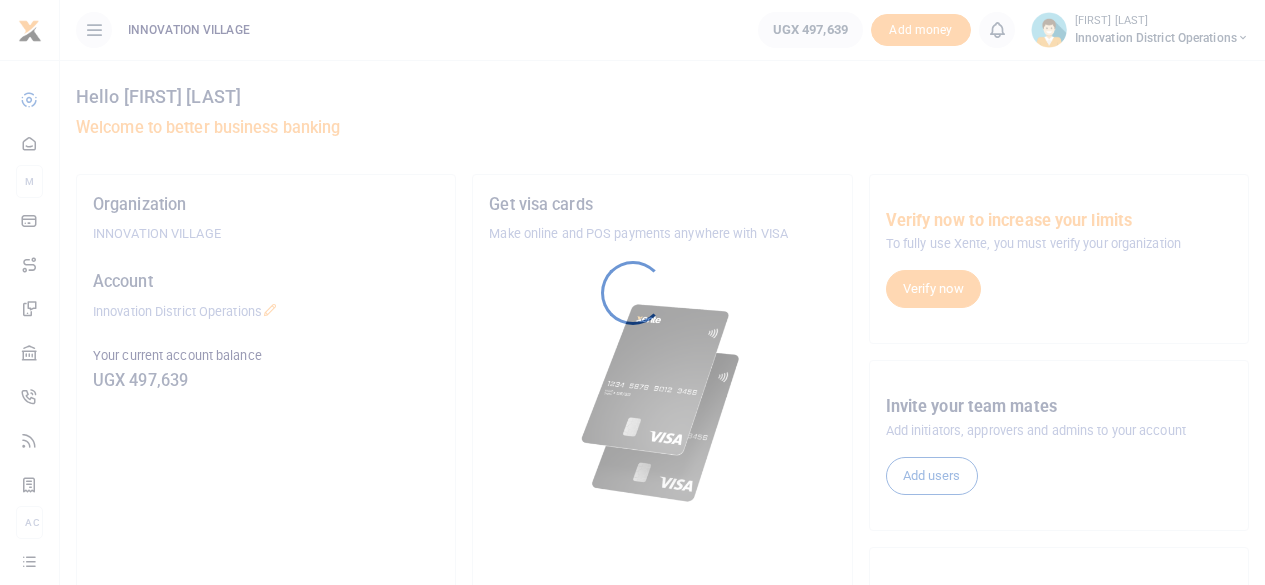 scroll, scrollTop: 0, scrollLeft: 0, axis: both 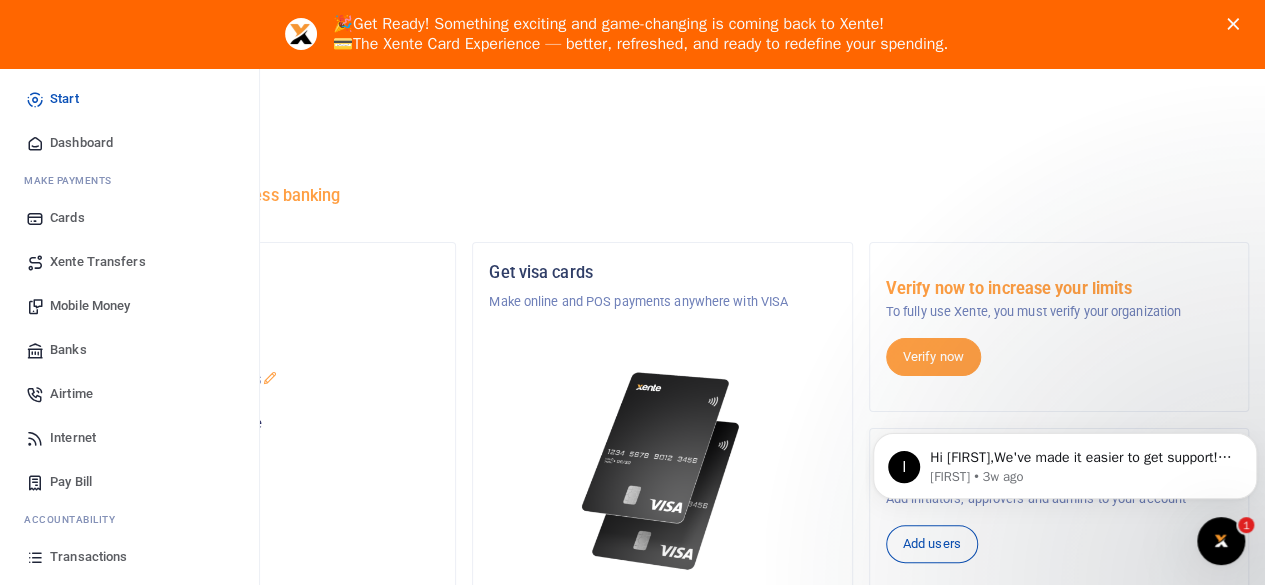 click on "Mobile Money" at bounding box center (90, 306) 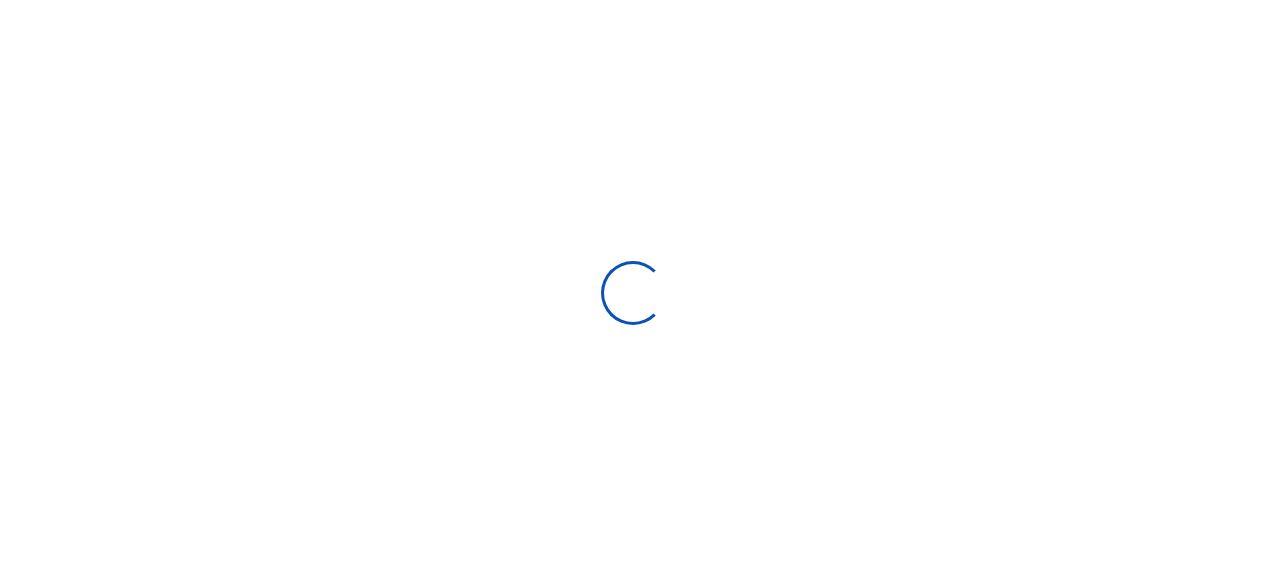 scroll, scrollTop: 0, scrollLeft: 0, axis: both 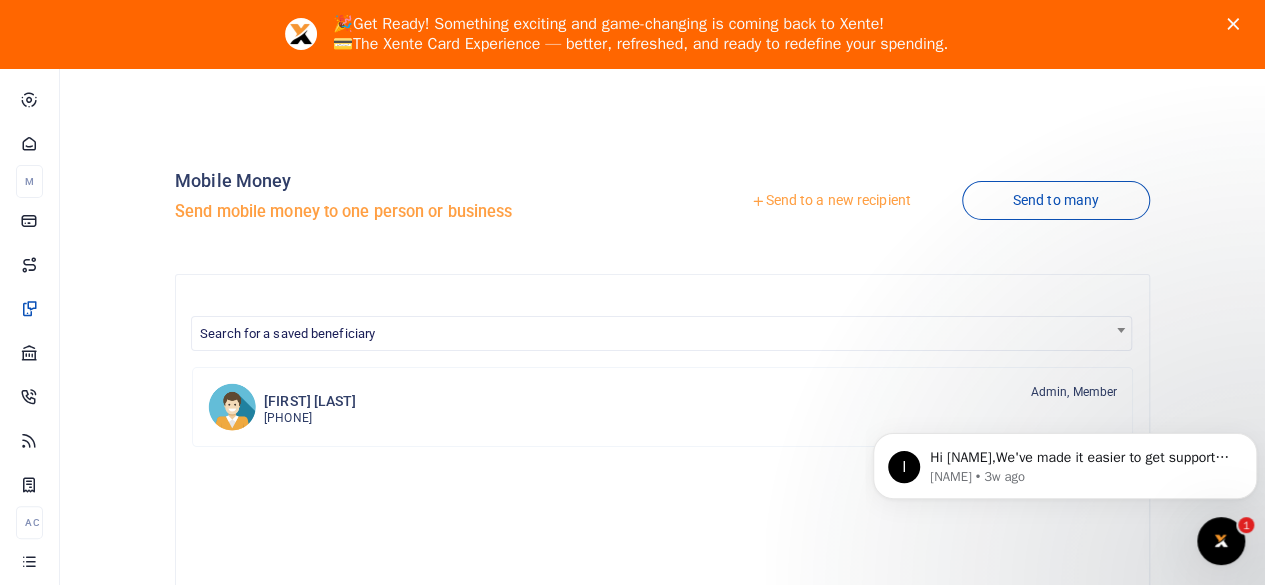 click at bounding box center [758, 201] 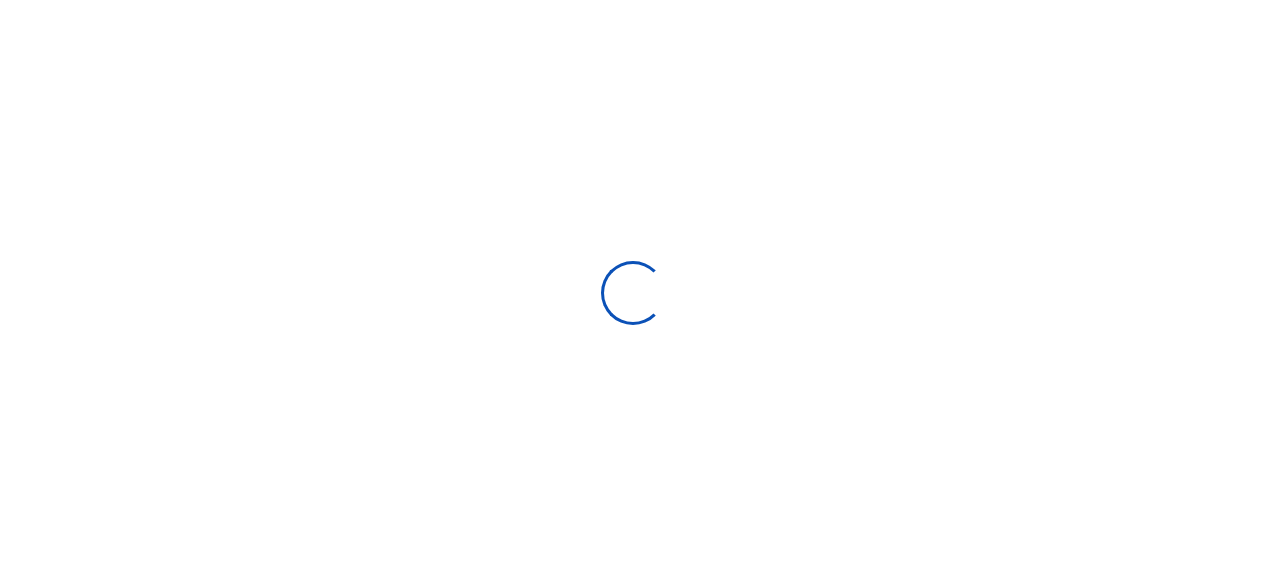 scroll, scrollTop: 0, scrollLeft: 0, axis: both 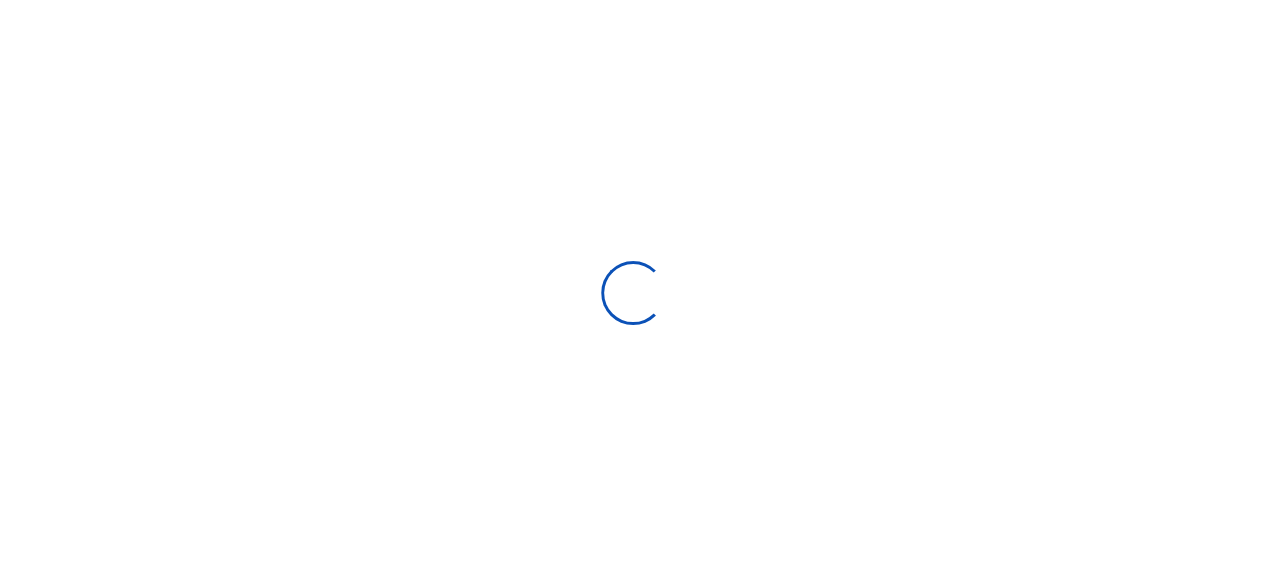 select on "Loading bundles" 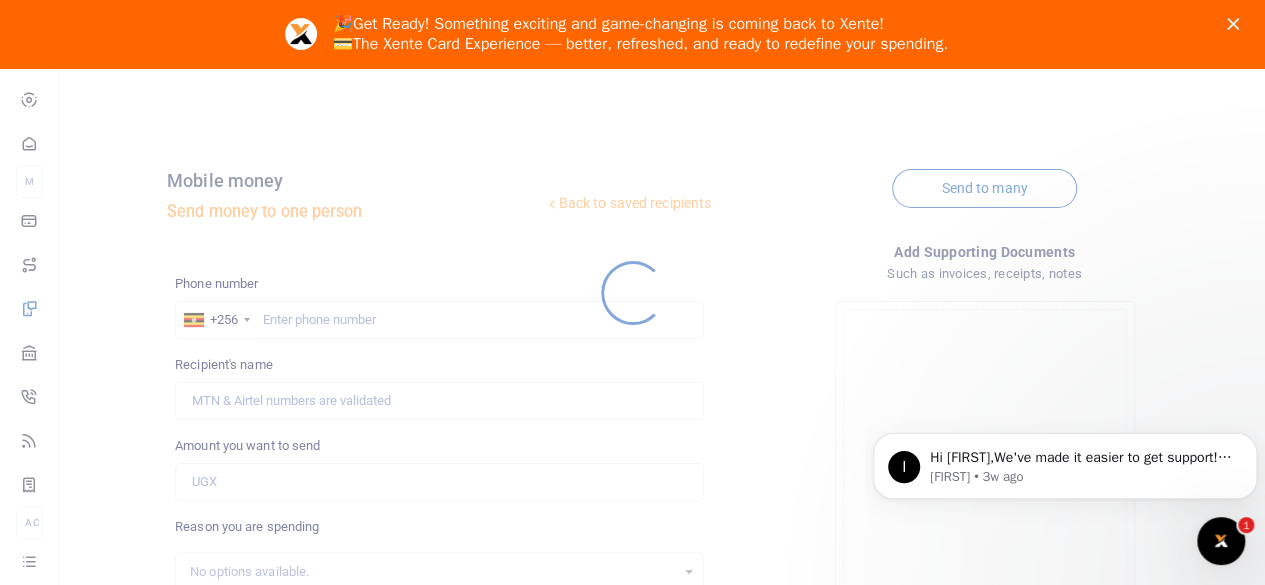 scroll, scrollTop: 0, scrollLeft: 0, axis: both 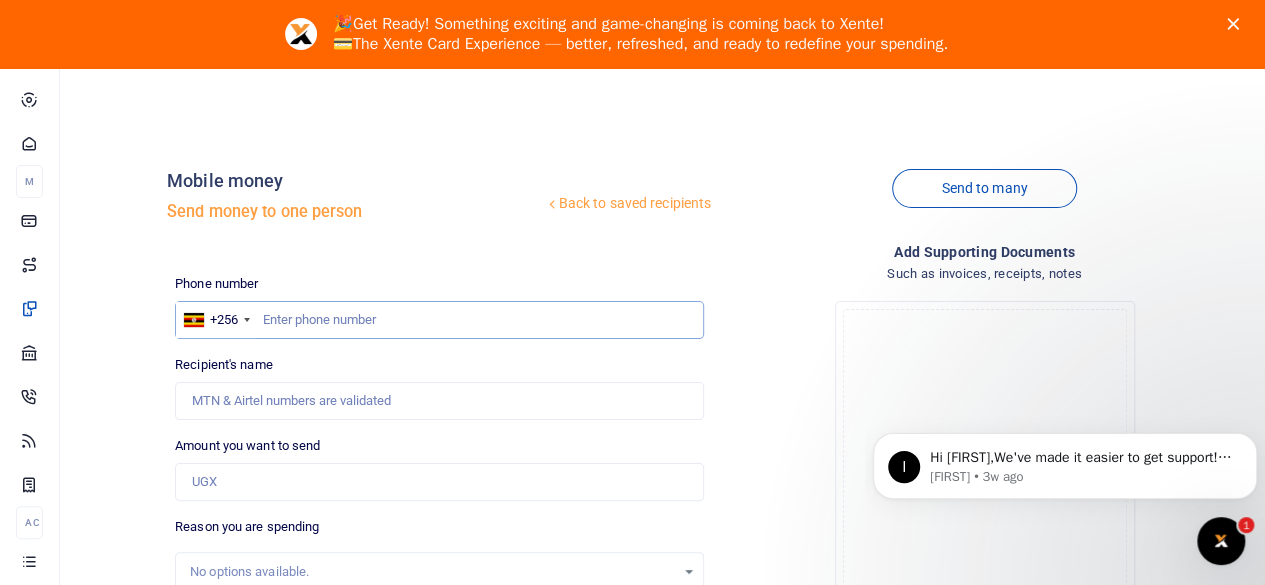 click at bounding box center (439, 320) 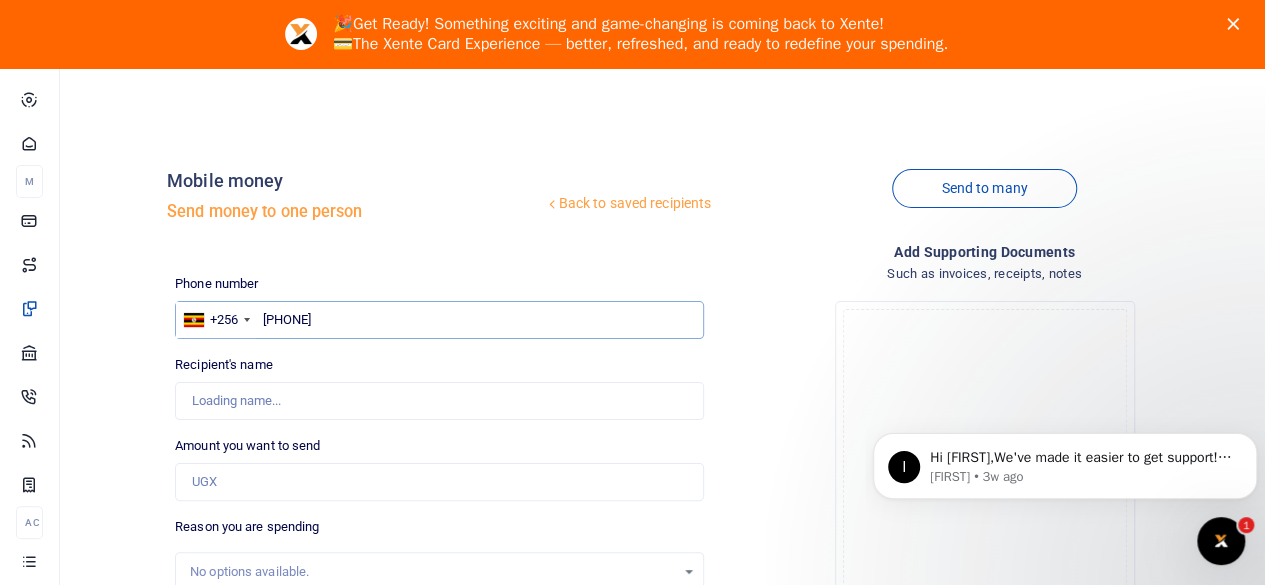 type on "[FIRST] [LAST]" 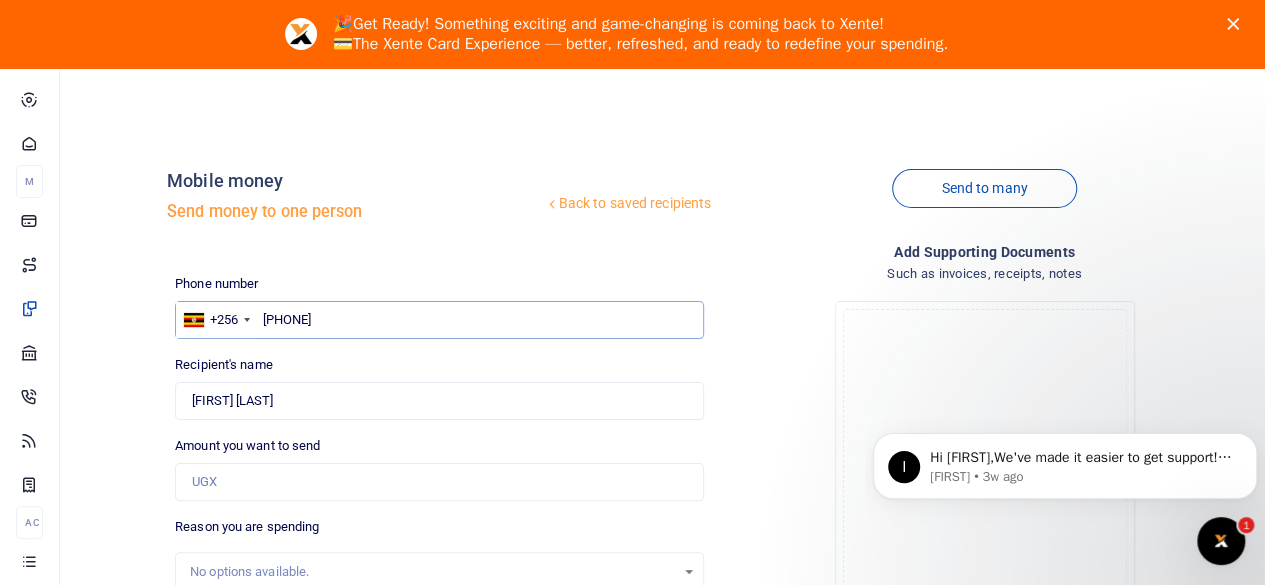 click on "[PHONE]" at bounding box center (439, 320) 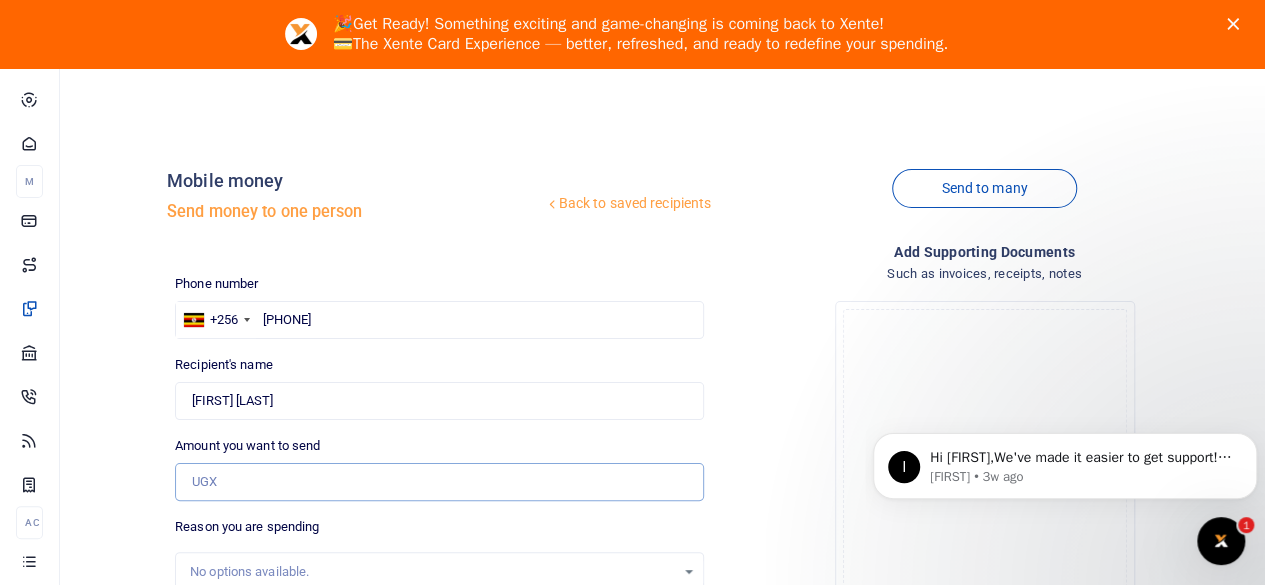 click on "Amount you want to send" at bounding box center (439, 482) 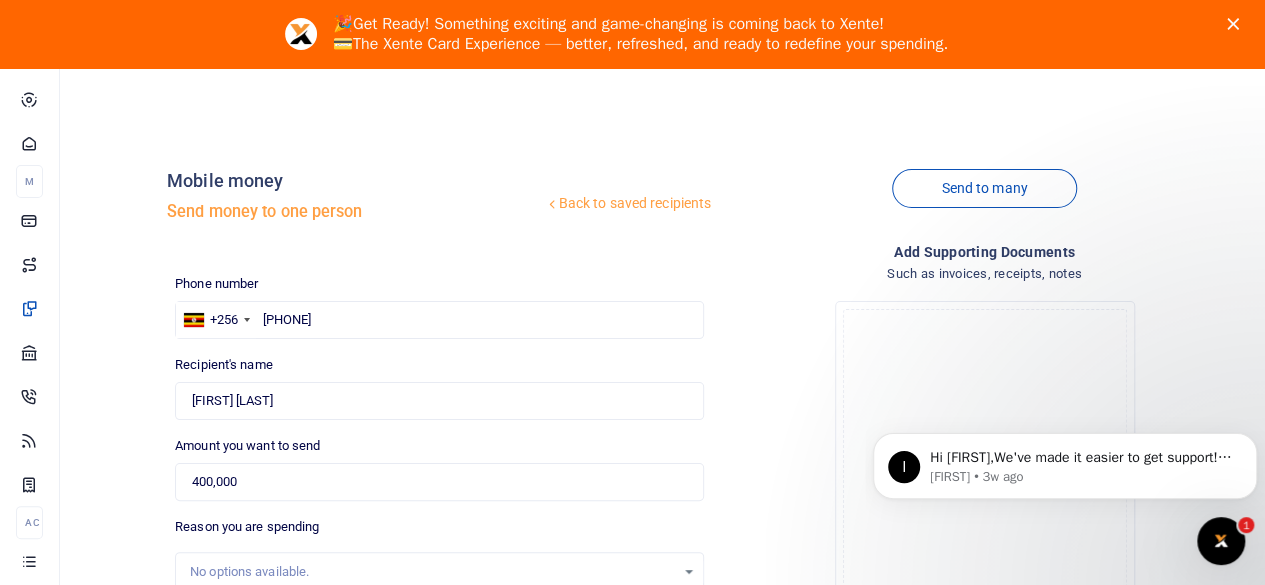 click on "Reason you are spending
No options available." at bounding box center [439, 554] 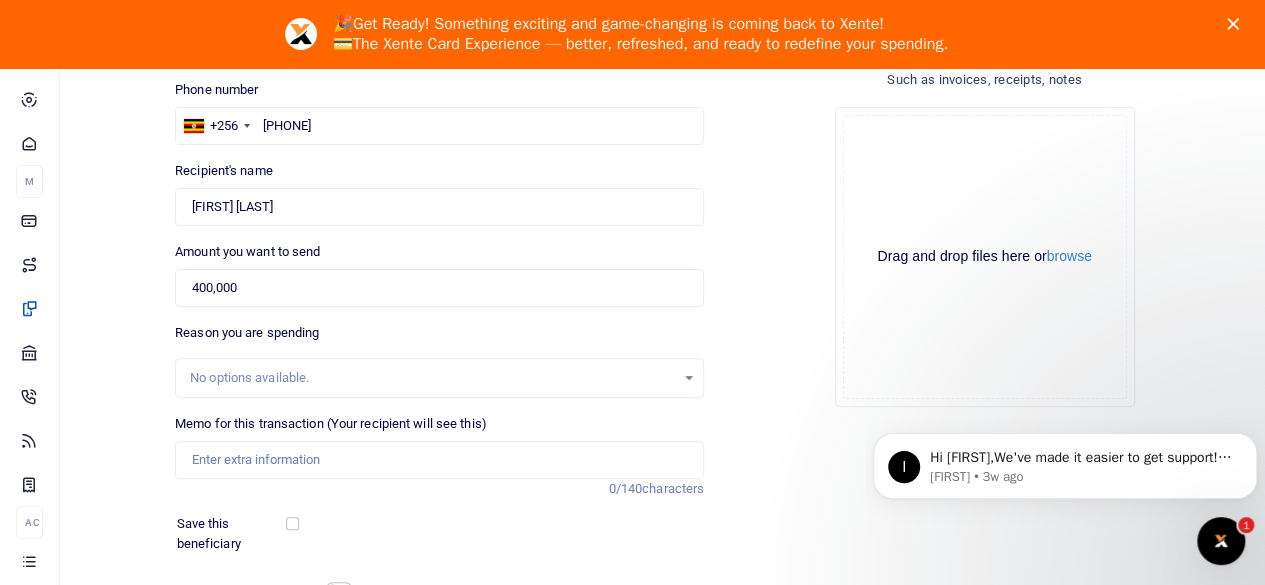 scroll, scrollTop: 200, scrollLeft: 0, axis: vertical 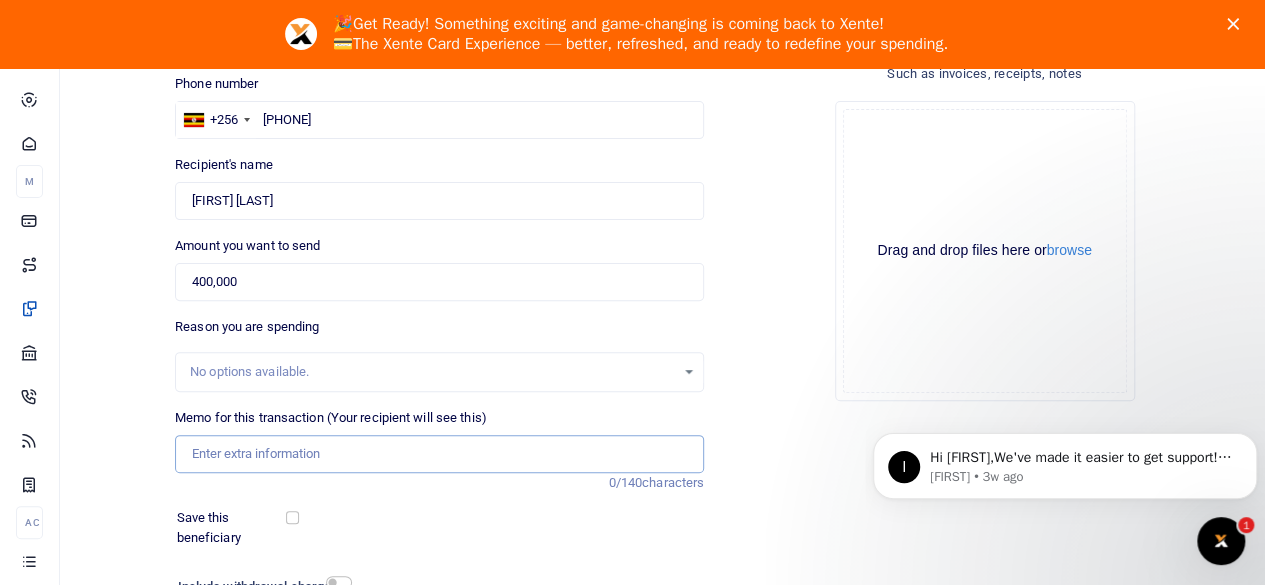 click on "Memo for this transaction (Your recipient will see this)" at bounding box center (439, 454) 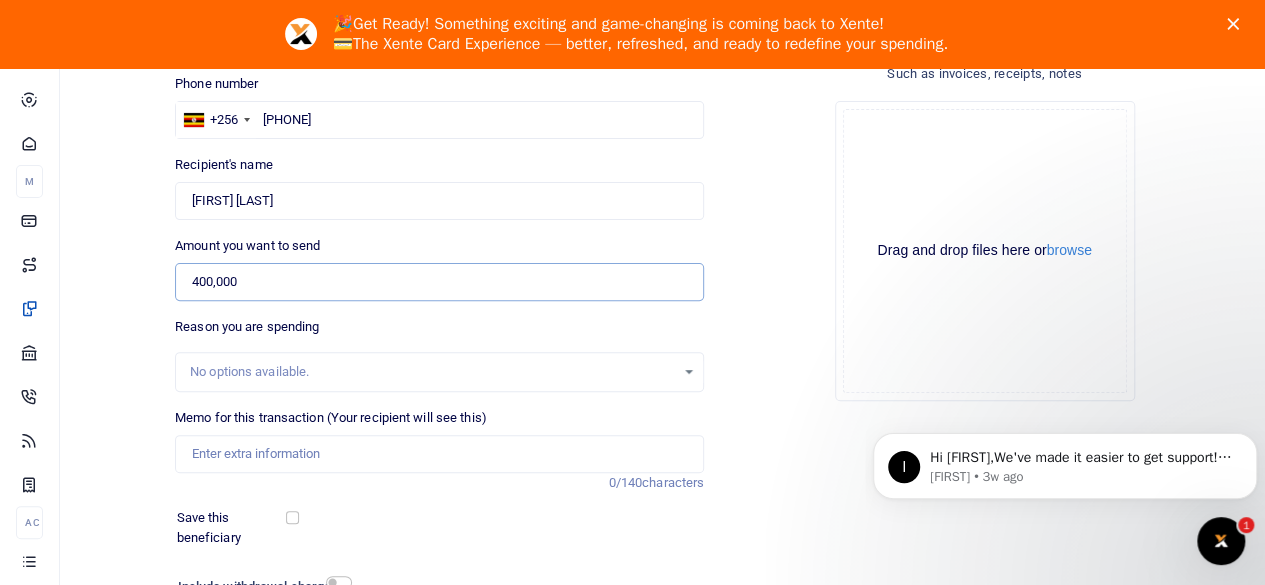 click on "400,000" at bounding box center [439, 282] 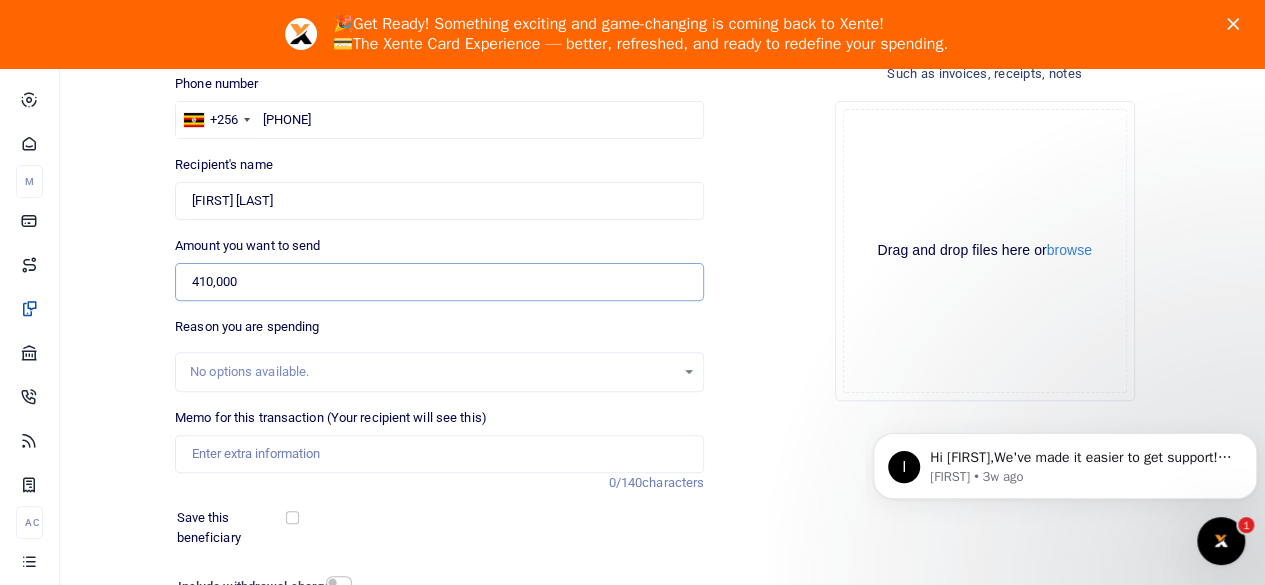 click on "410,000" at bounding box center (439, 282) 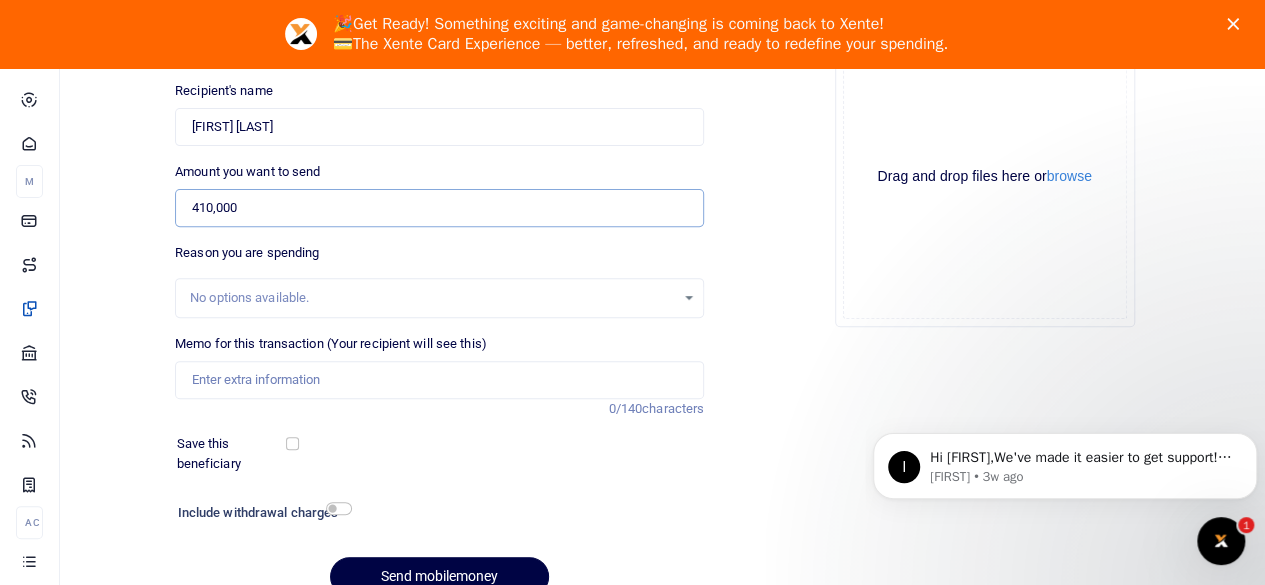 scroll, scrollTop: 300, scrollLeft: 0, axis: vertical 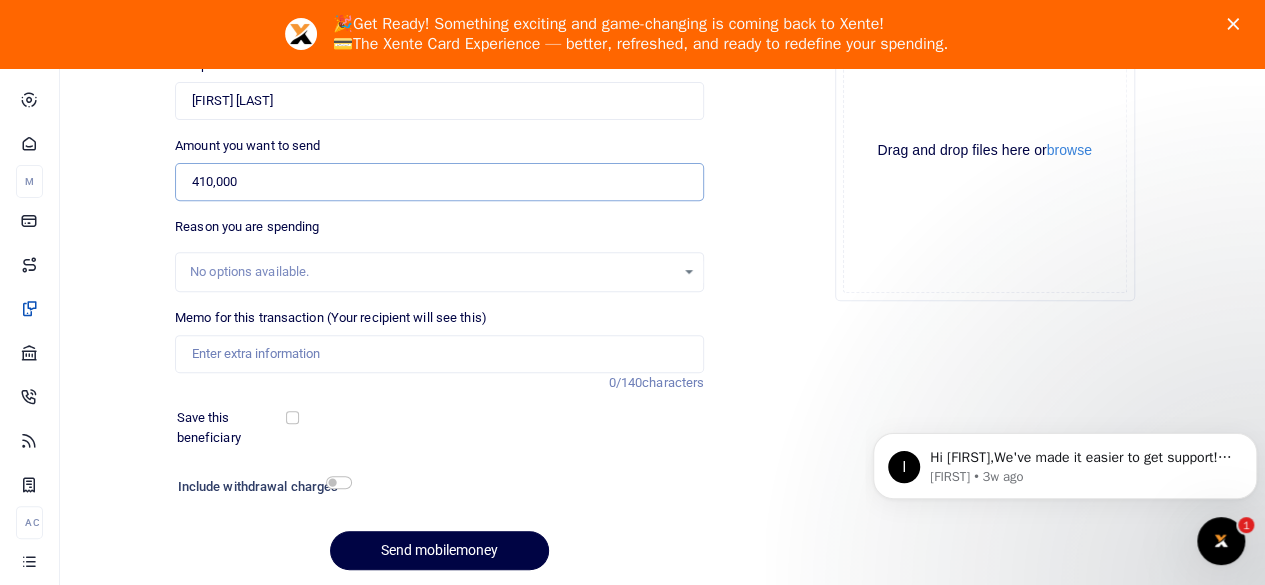 type on "410,000" 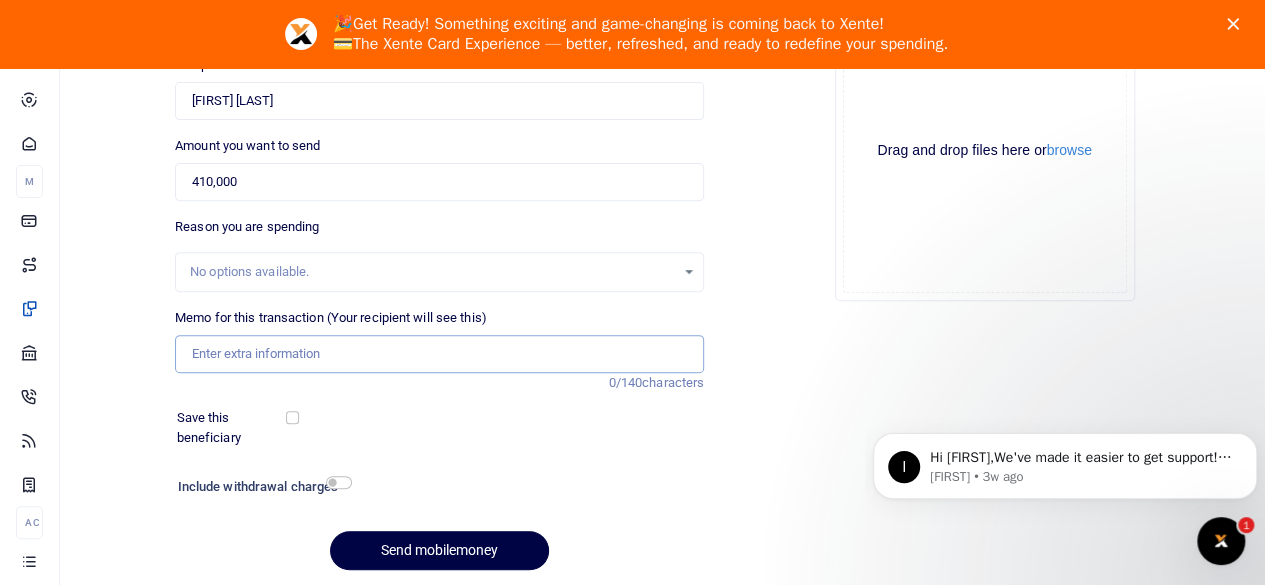 click on "Memo for this transaction (Your recipient will see this)" at bounding box center [439, 354] 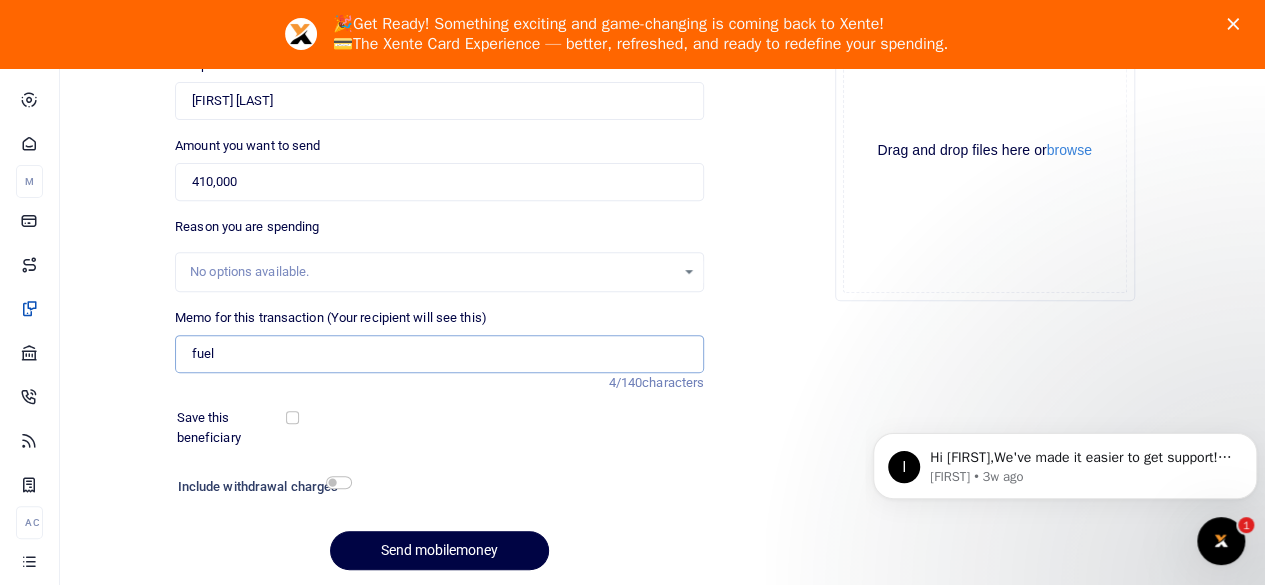 scroll, scrollTop: 366, scrollLeft: 0, axis: vertical 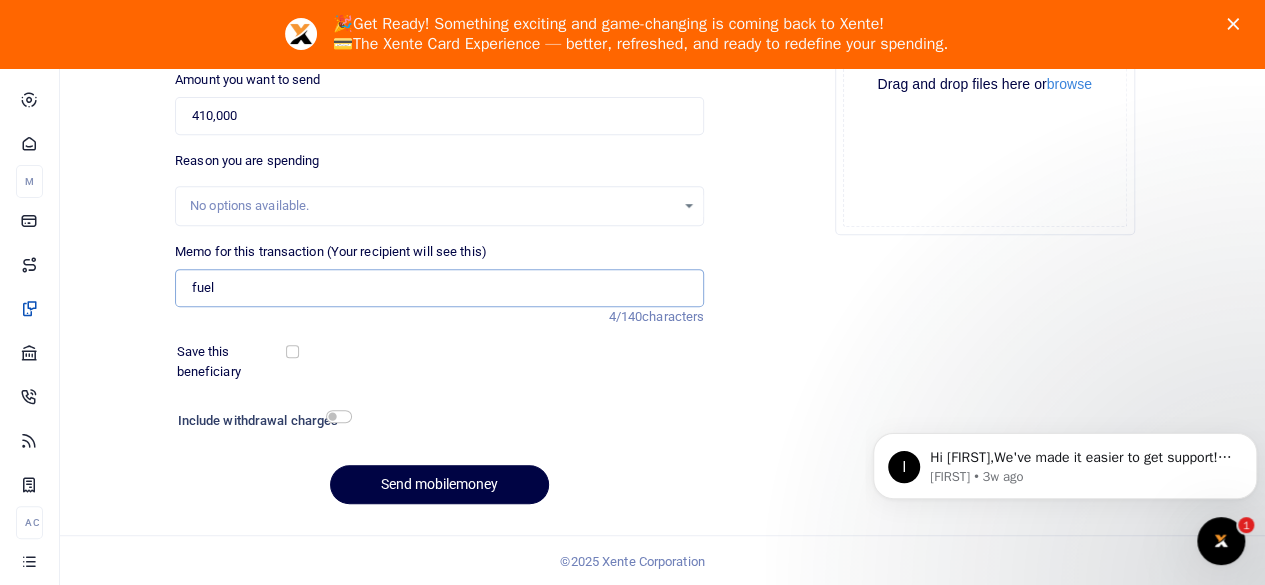 type on "fuel" 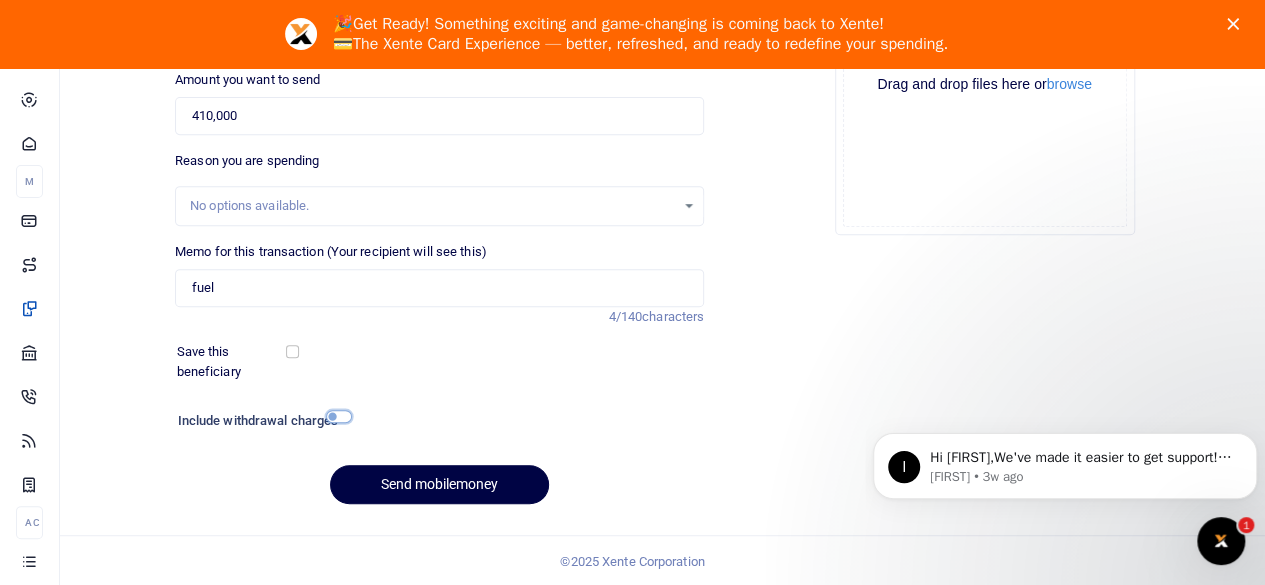 click at bounding box center [339, 416] 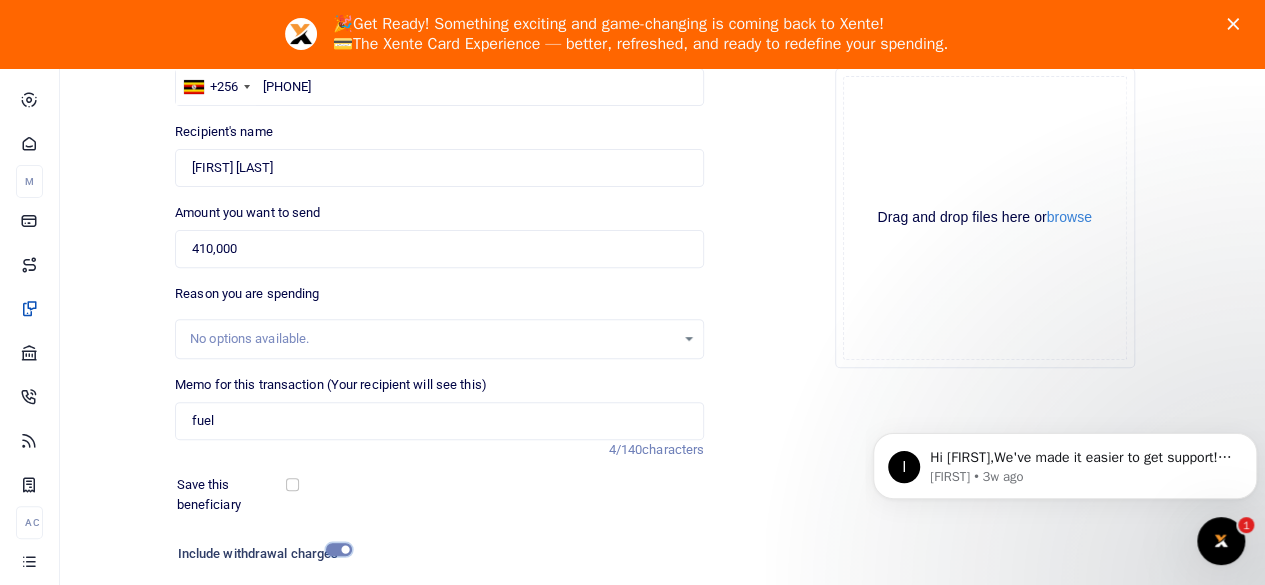 scroll, scrollTop: 166, scrollLeft: 0, axis: vertical 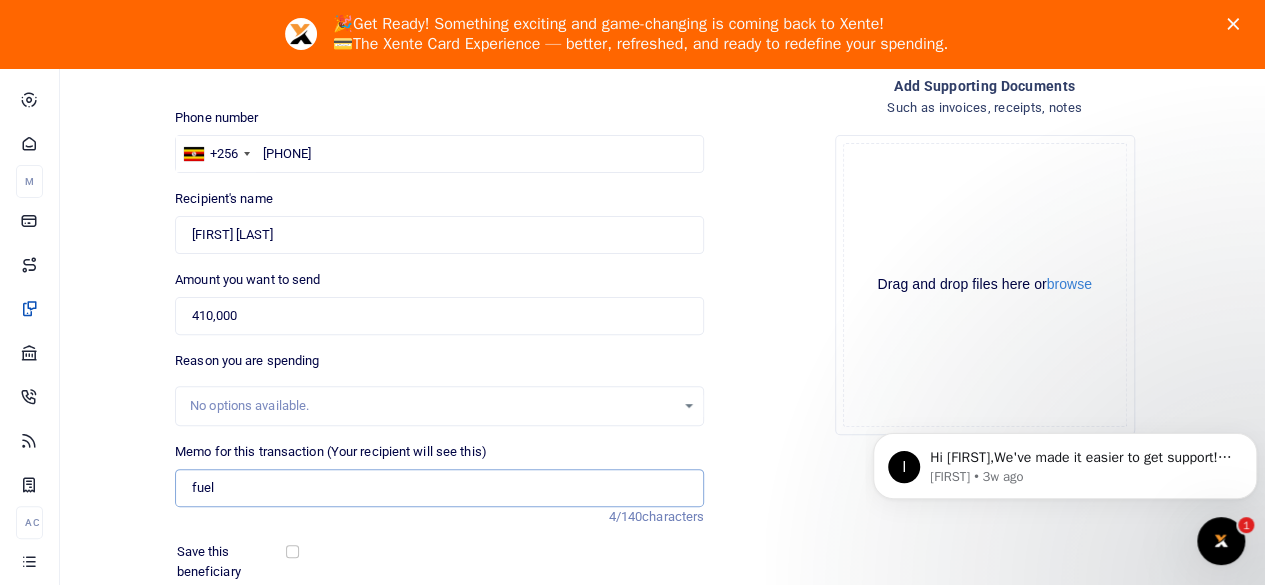 click on "fuel" at bounding box center (439, 488) 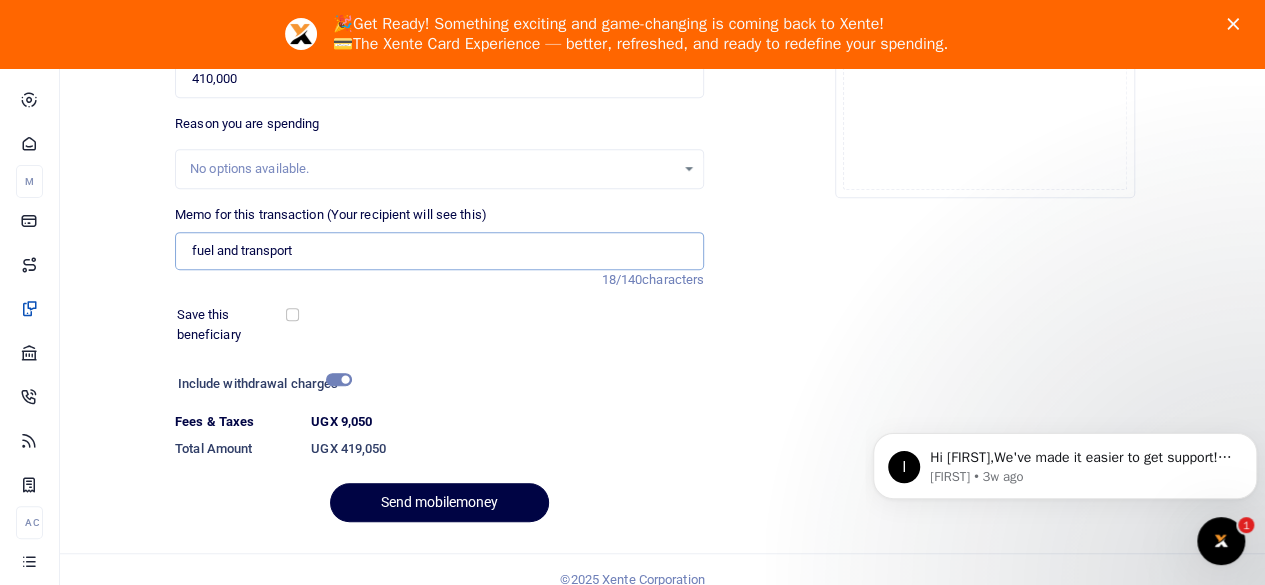 scroll, scrollTop: 422, scrollLeft: 0, axis: vertical 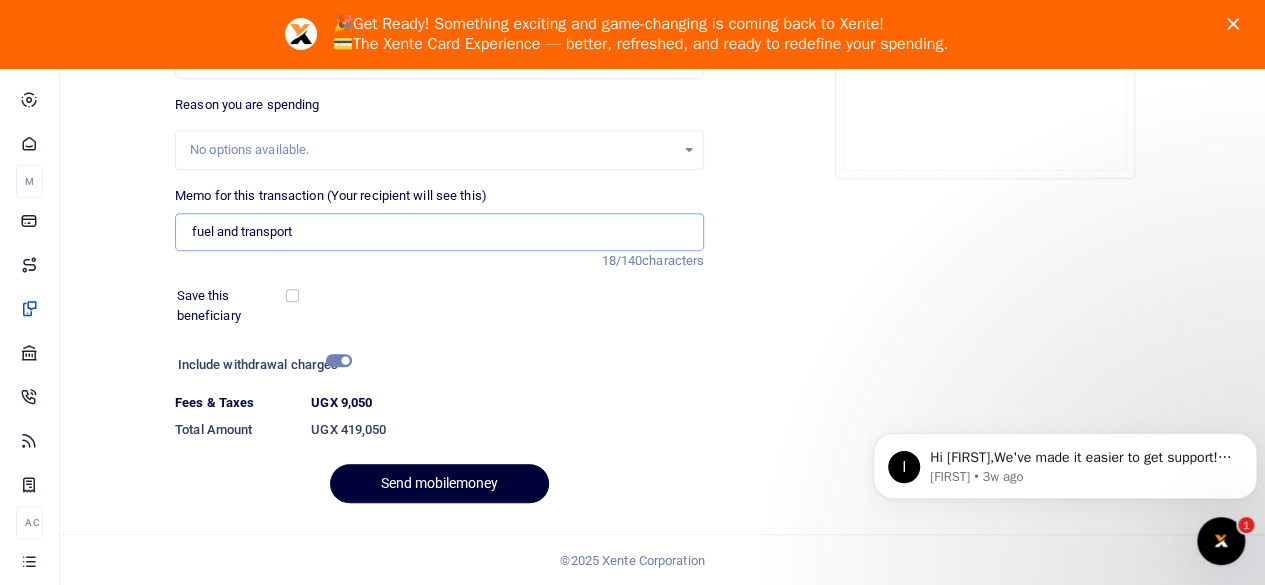 type on "fuel and transport" 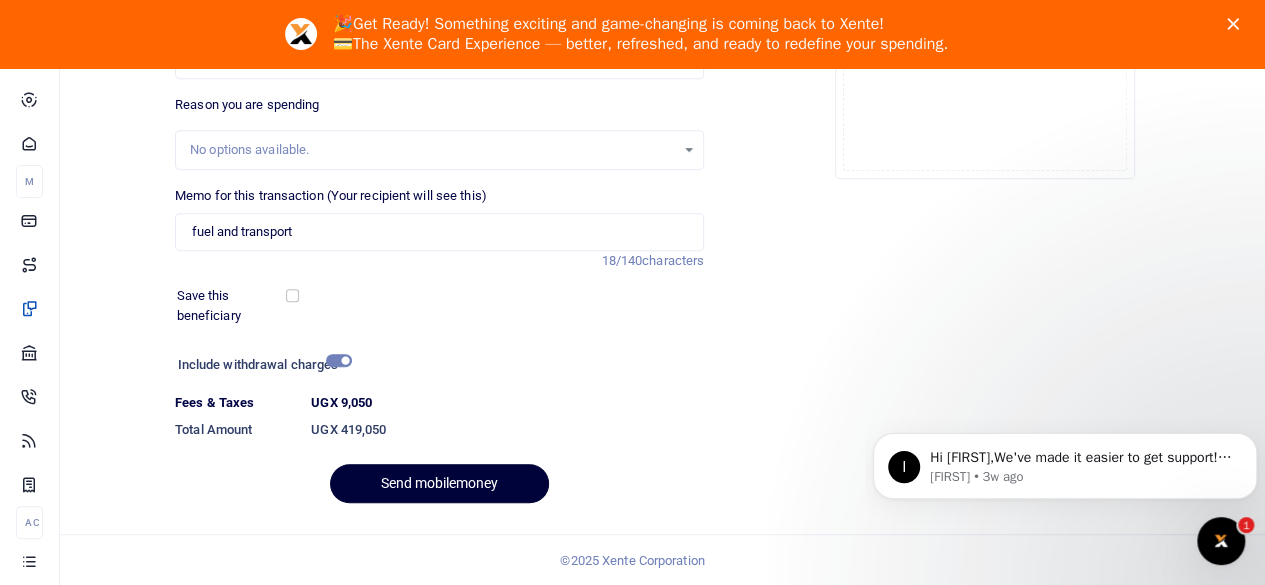 click on "Send mobilemoney" at bounding box center (439, 483) 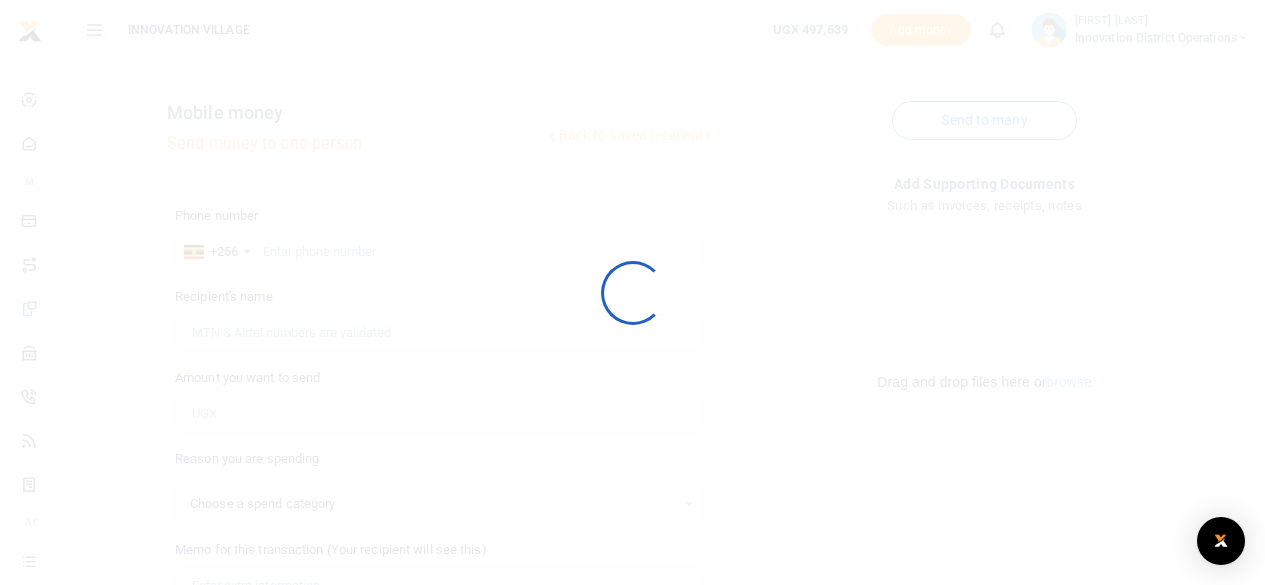 select 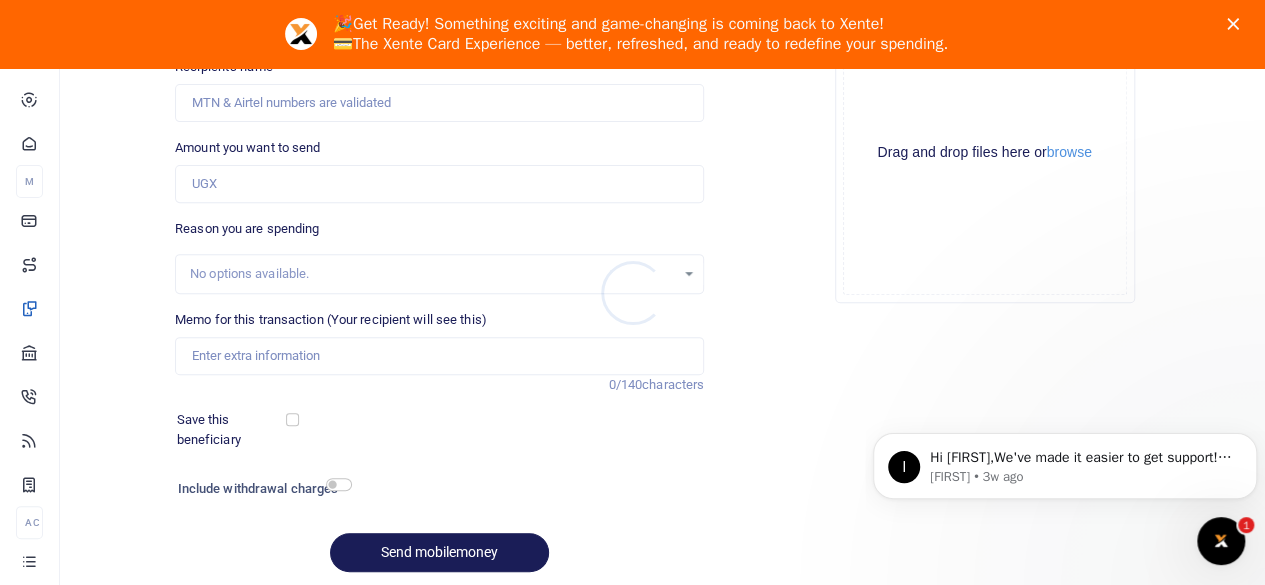 scroll, scrollTop: 0, scrollLeft: 0, axis: both 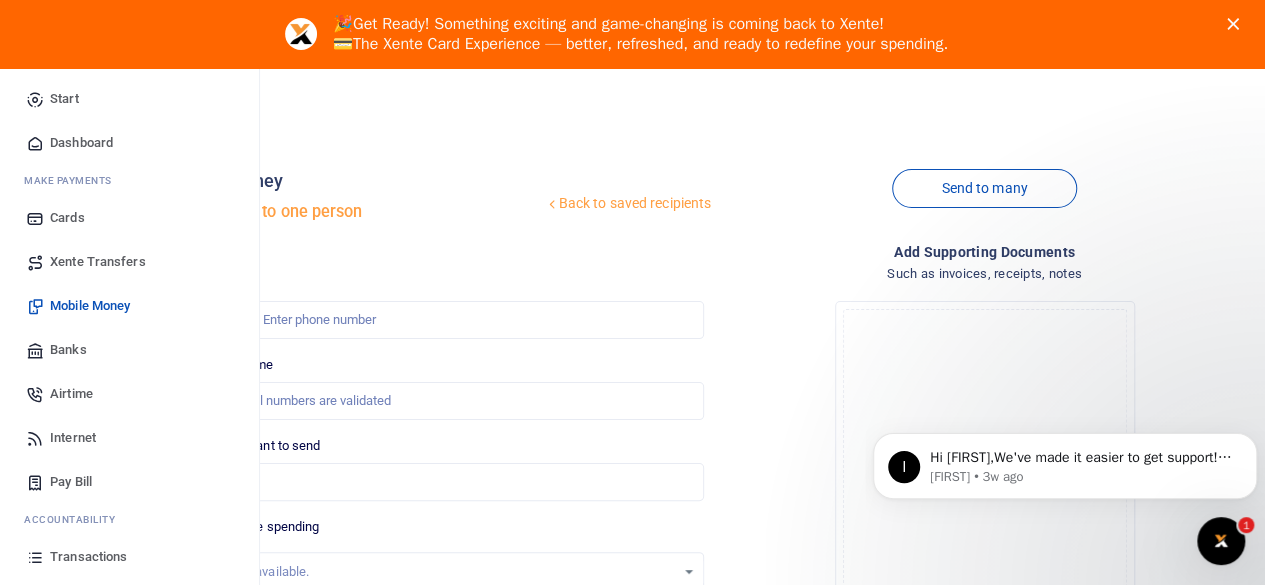 click on "Dashboard" at bounding box center (81, 143) 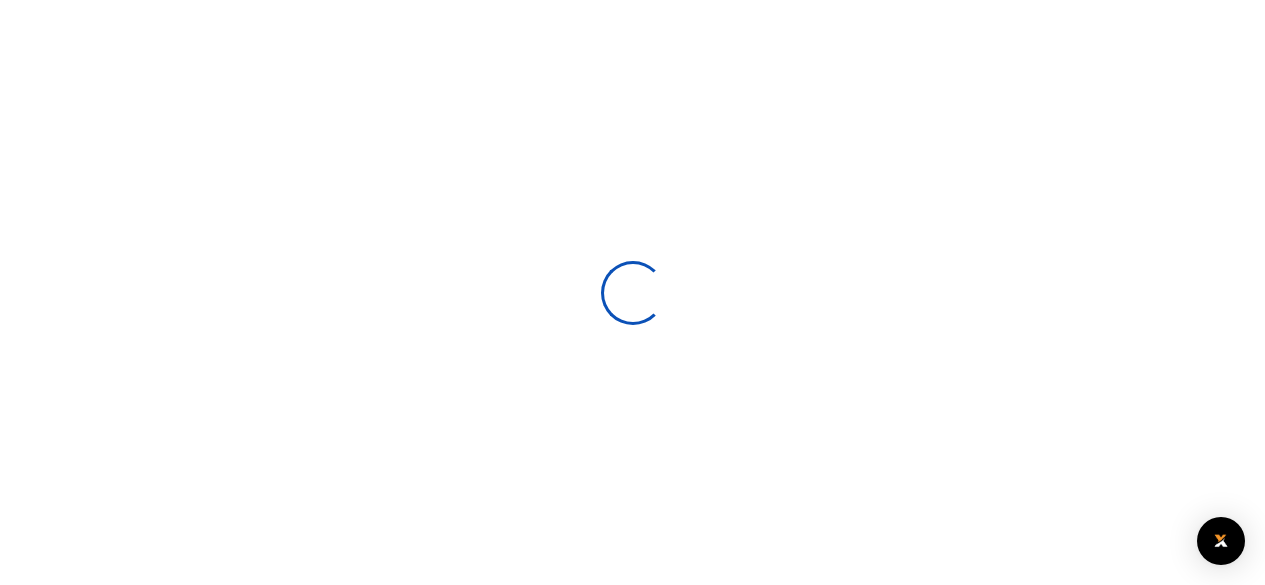 scroll, scrollTop: 0, scrollLeft: 0, axis: both 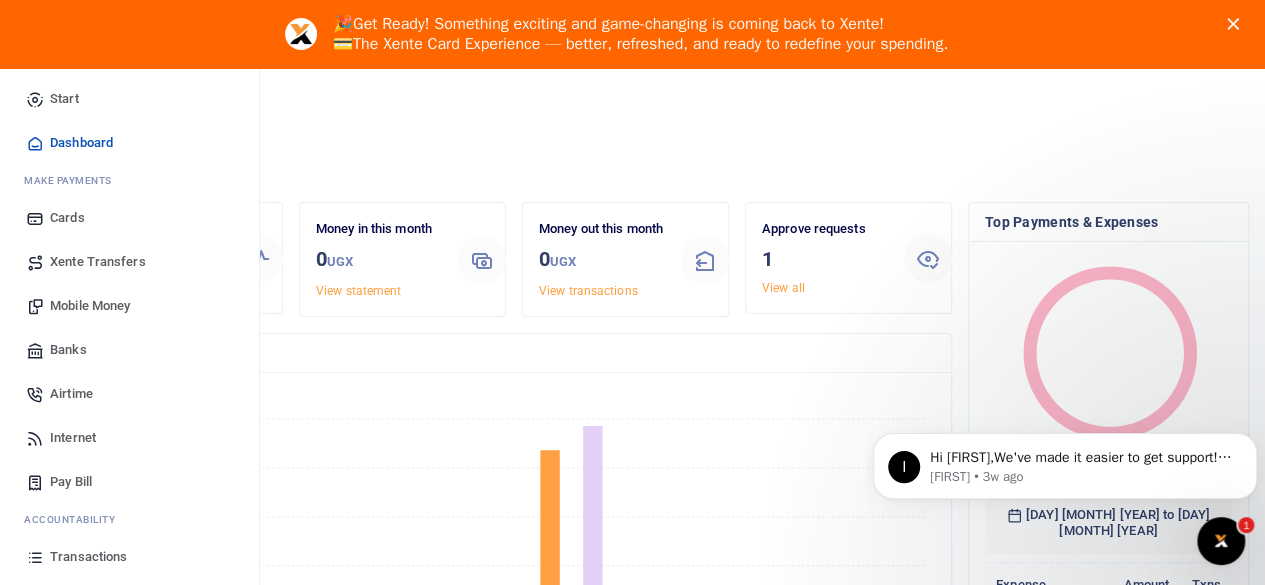 click on "Mobile Money" at bounding box center [90, 306] 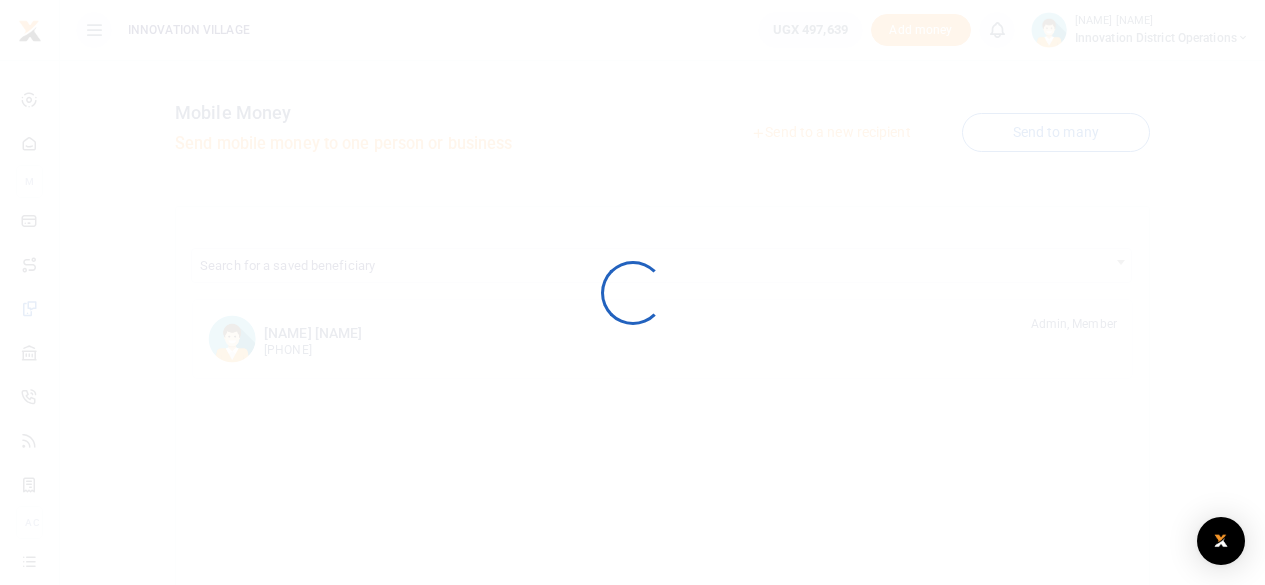 scroll, scrollTop: 0, scrollLeft: 0, axis: both 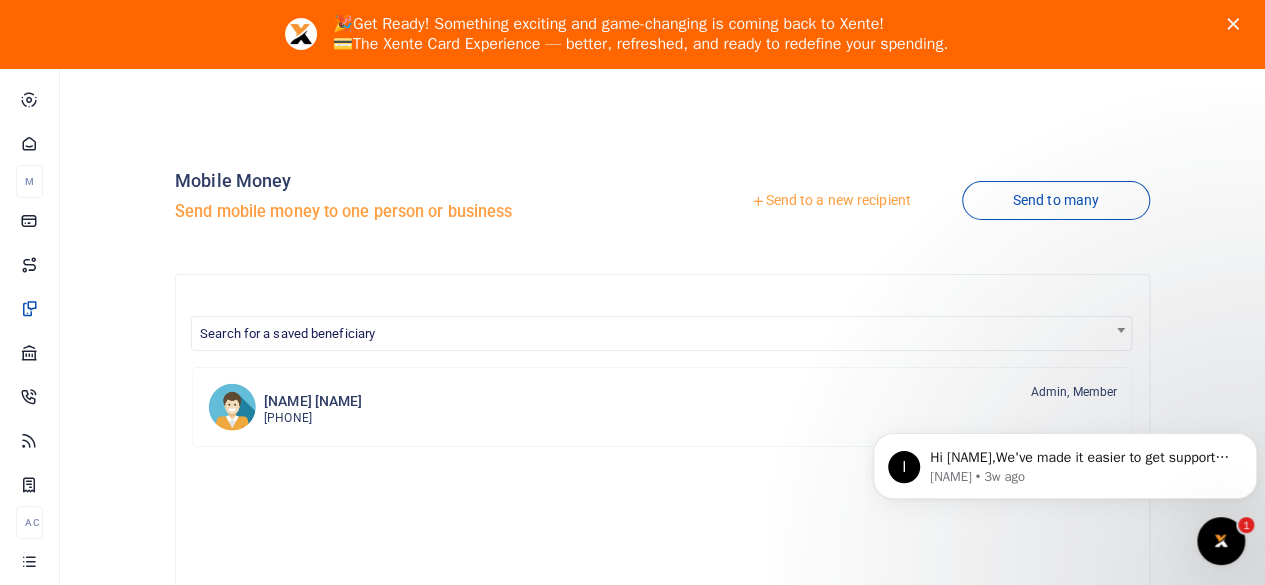 click on "Send to a new recipient" at bounding box center (830, 201) 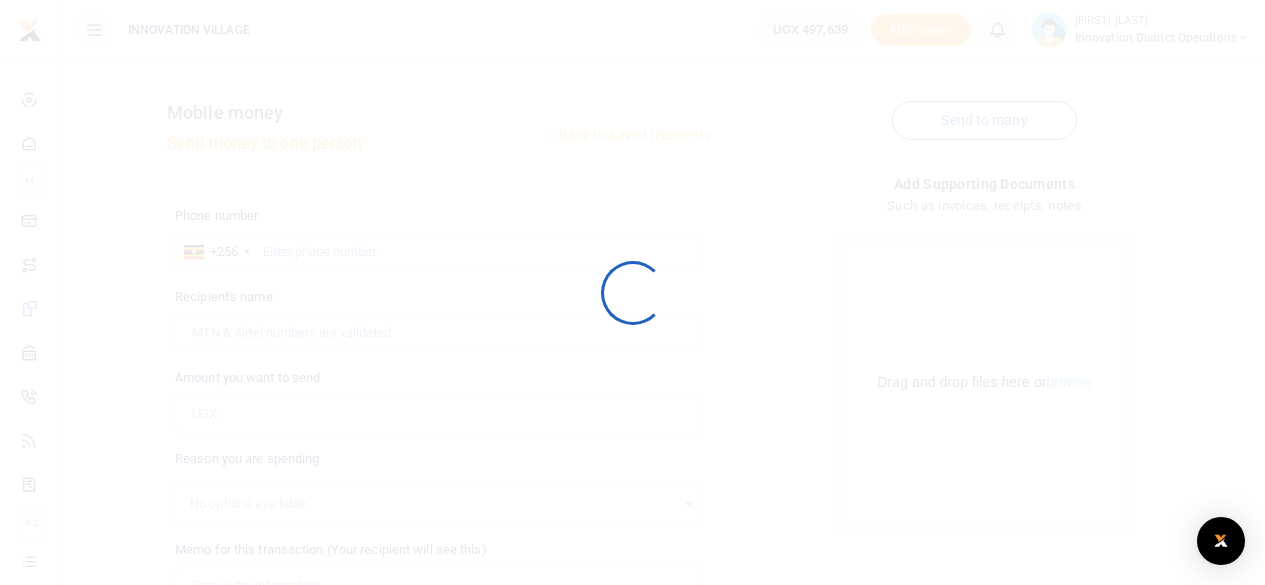 scroll, scrollTop: 0, scrollLeft: 0, axis: both 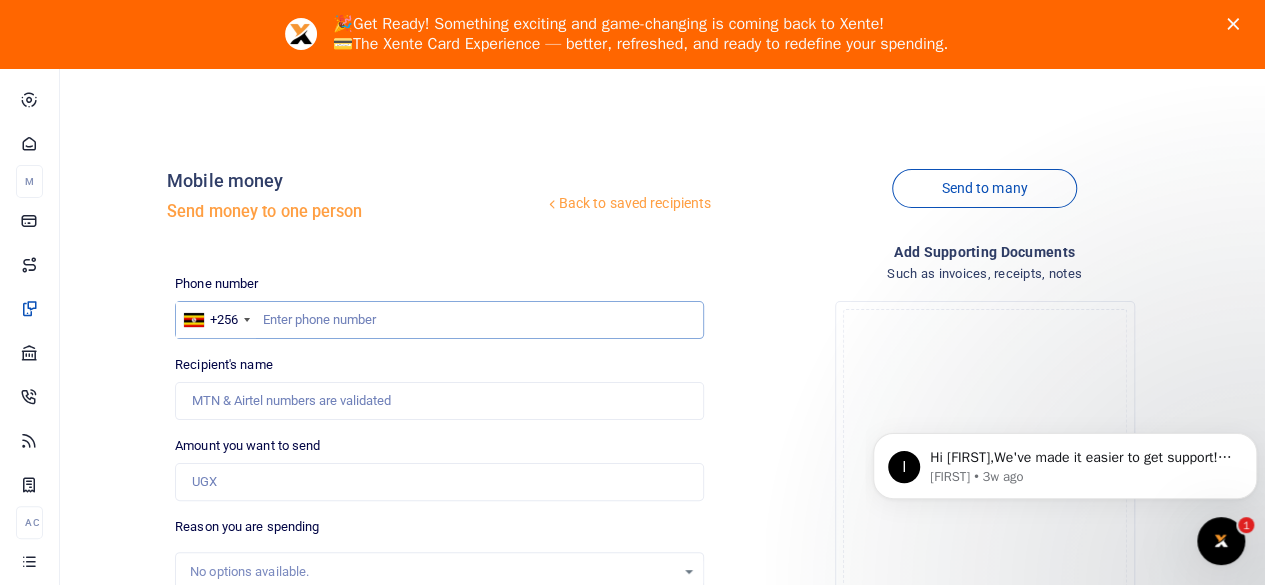 click at bounding box center [439, 320] 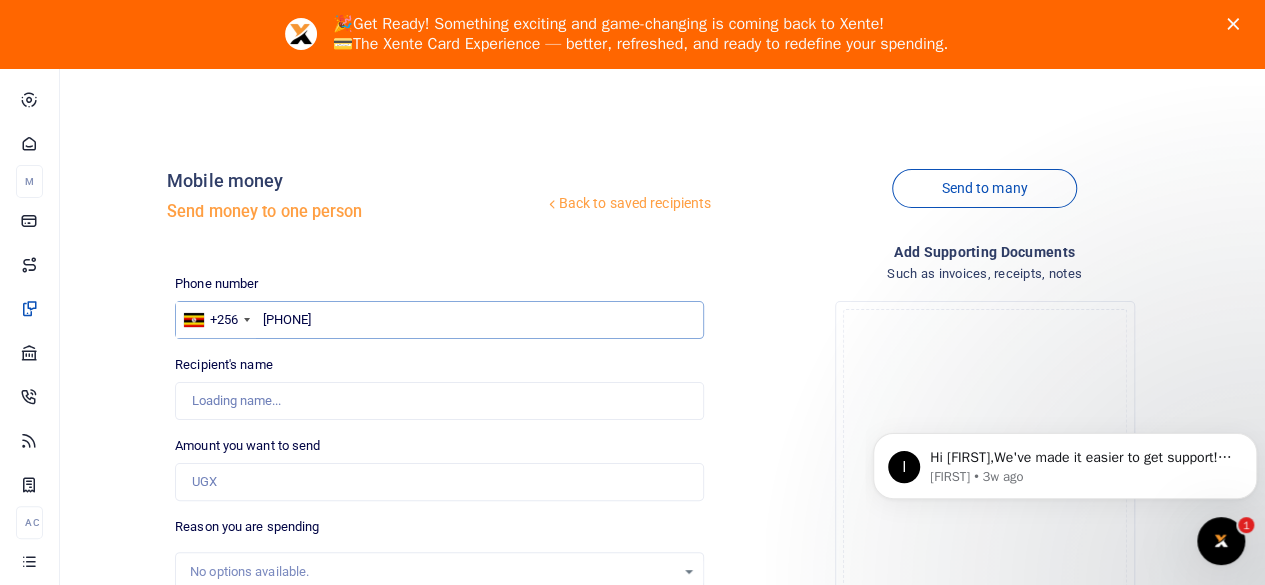 type on "[FIRST] [LAST]" 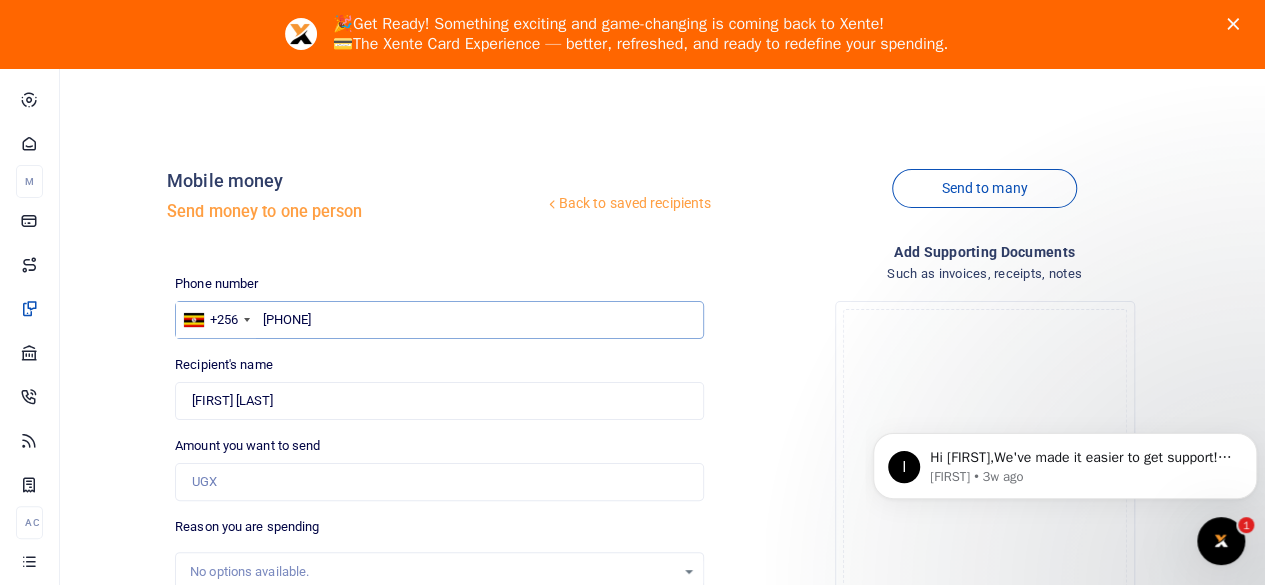 click on "[PHONE]" at bounding box center [439, 320] 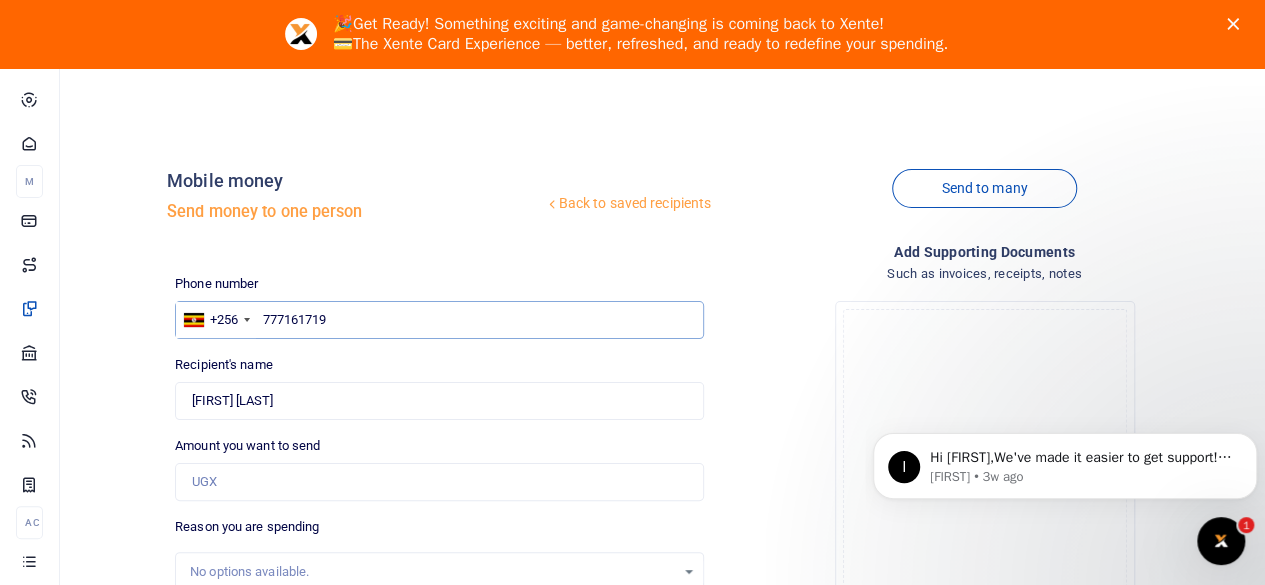 type on "777161719" 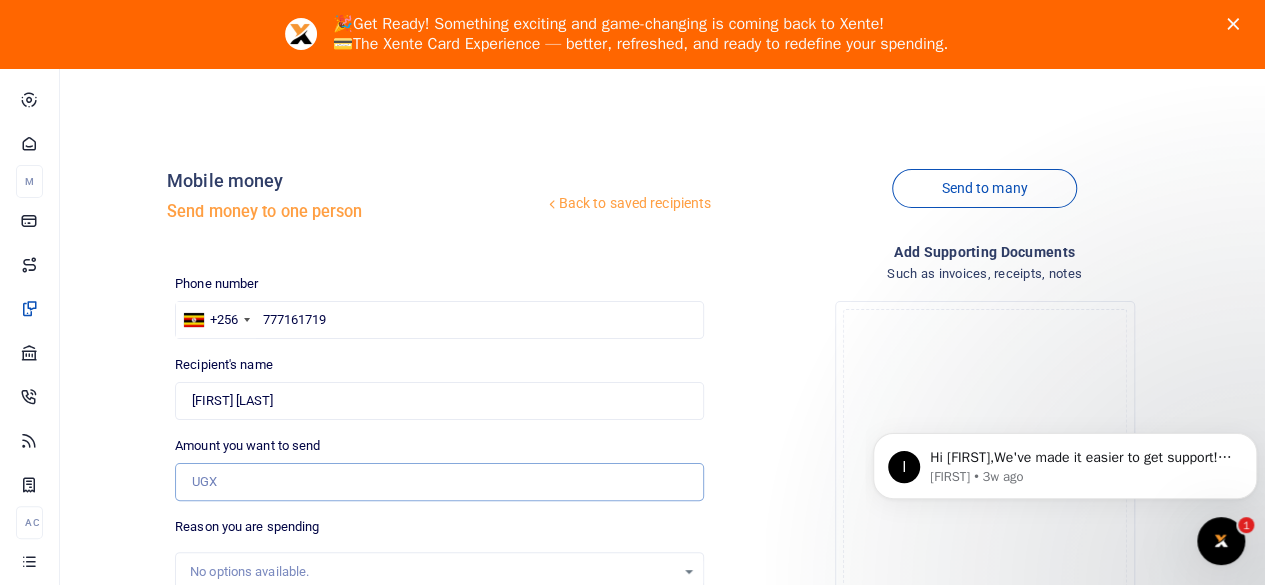click on "Amount you want to send" at bounding box center [439, 482] 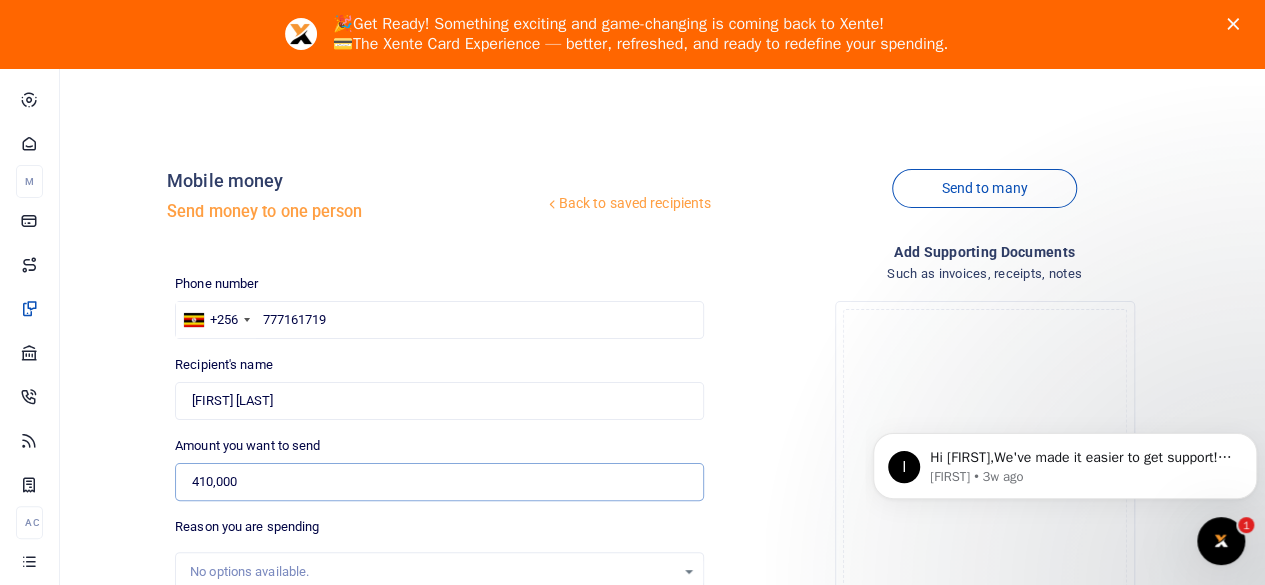 type on "410,000" 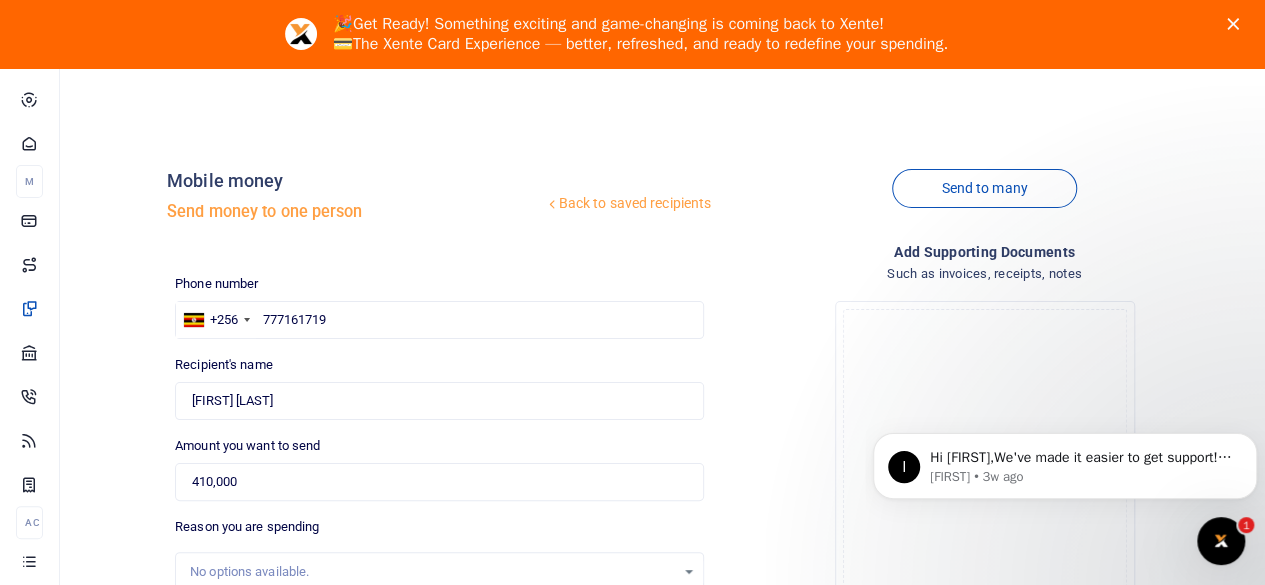 click on "Reason you are spending
No options available." at bounding box center [439, 554] 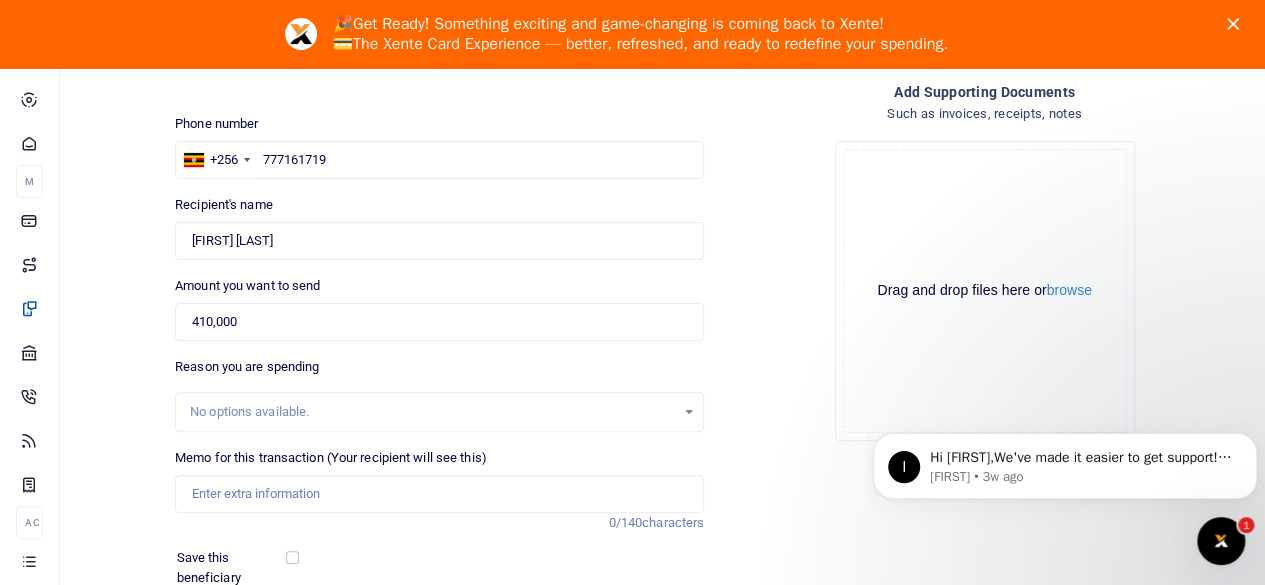 scroll, scrollTop: 200, scrollLeft: 0, axis: vertical 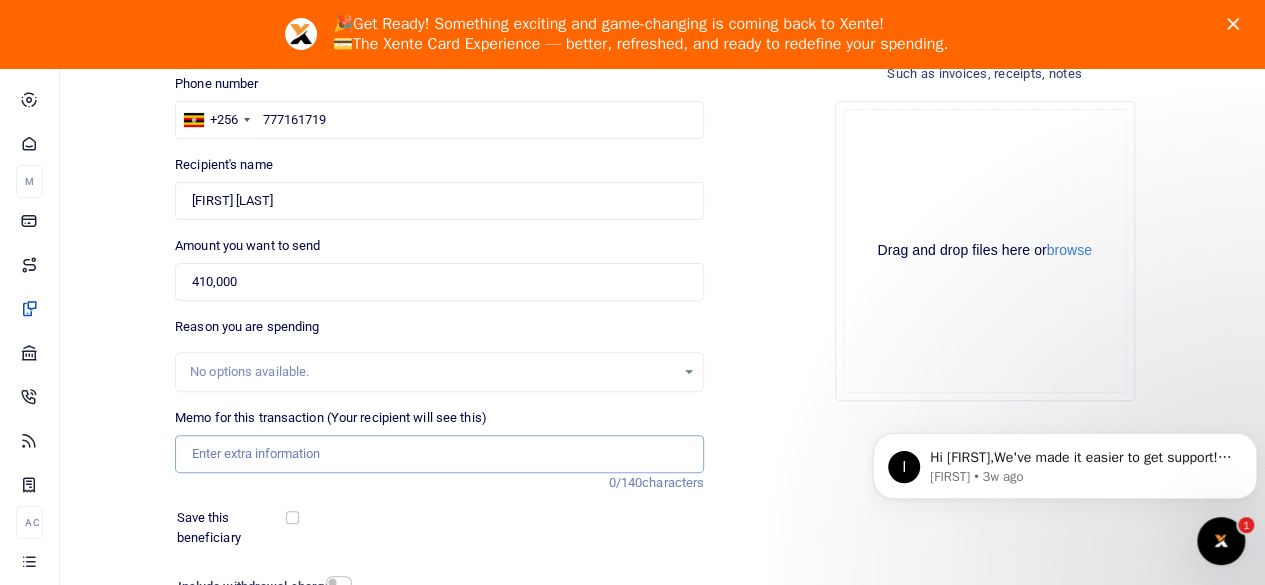 click on "Memo for this transaction (Your recipient will see this)" at bounding box center [439, 454] 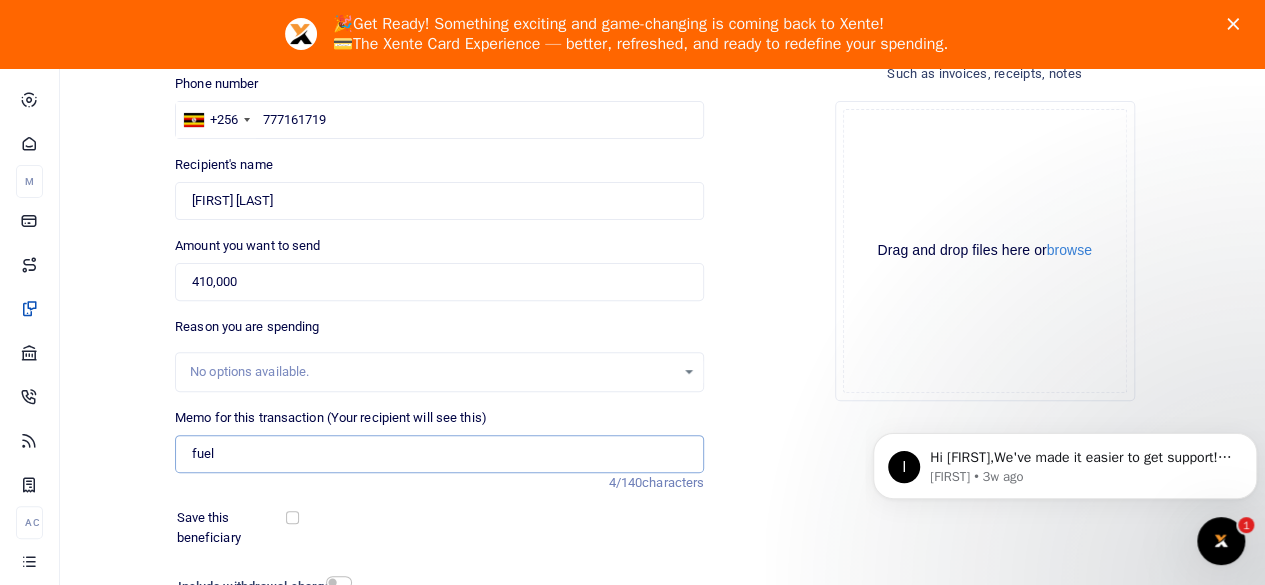 type on "fuel and transport" 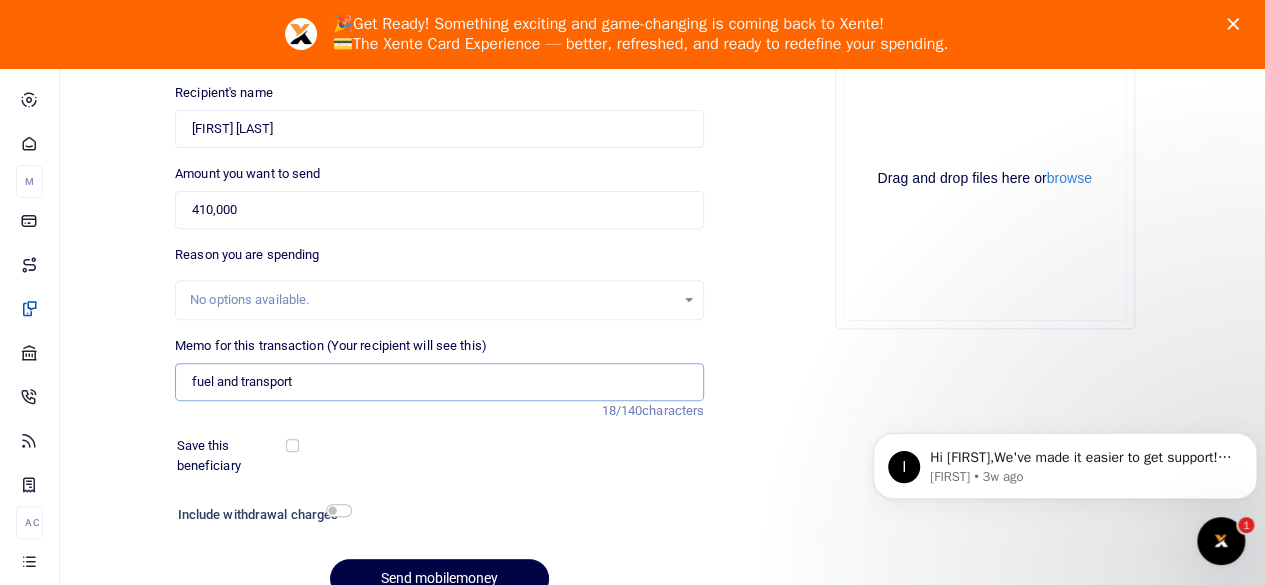 scroll, scrollTop: 300, scrollLeft: 0, axis: vertical 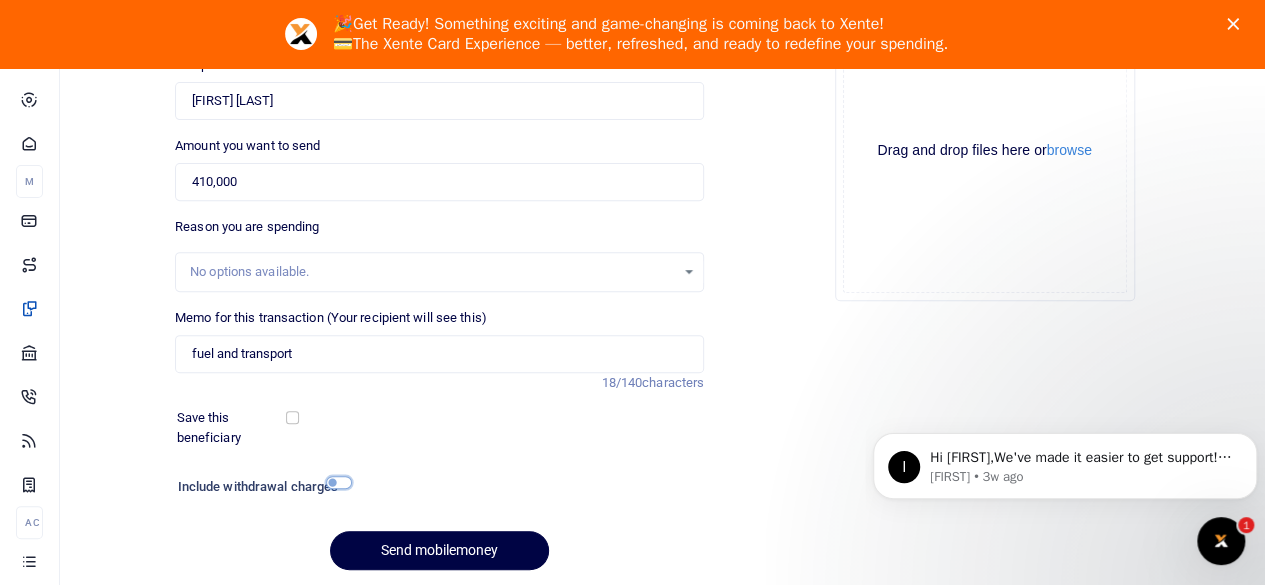 click at bounding box center [339, 482] 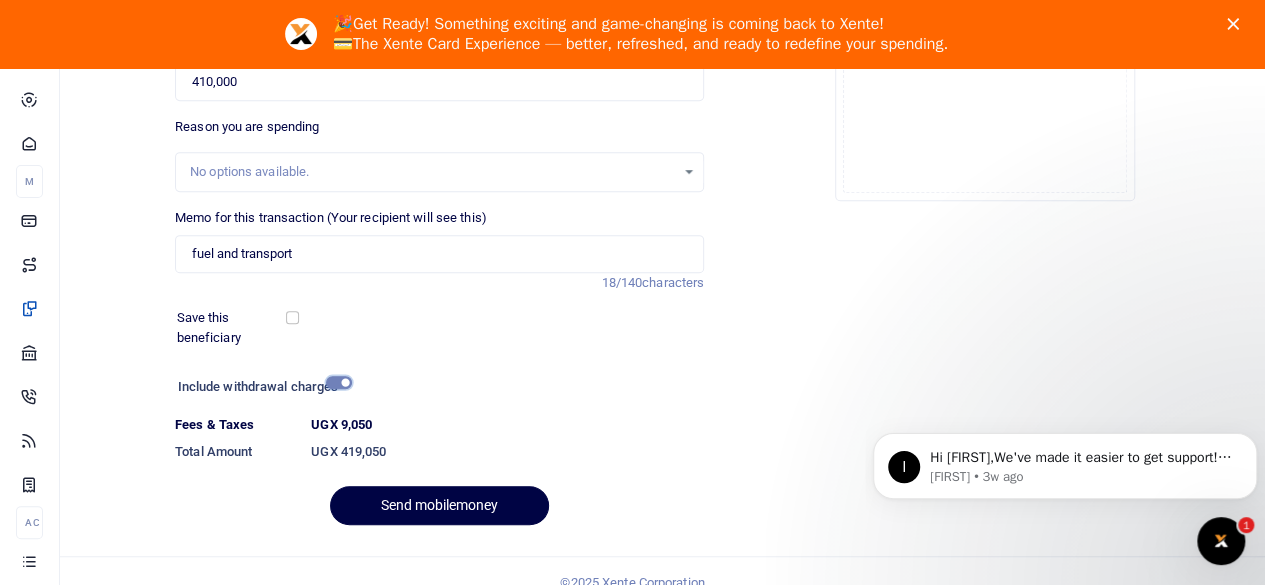 scroll, scrollTop: 422, scrollLeft: 0, axis: vertical 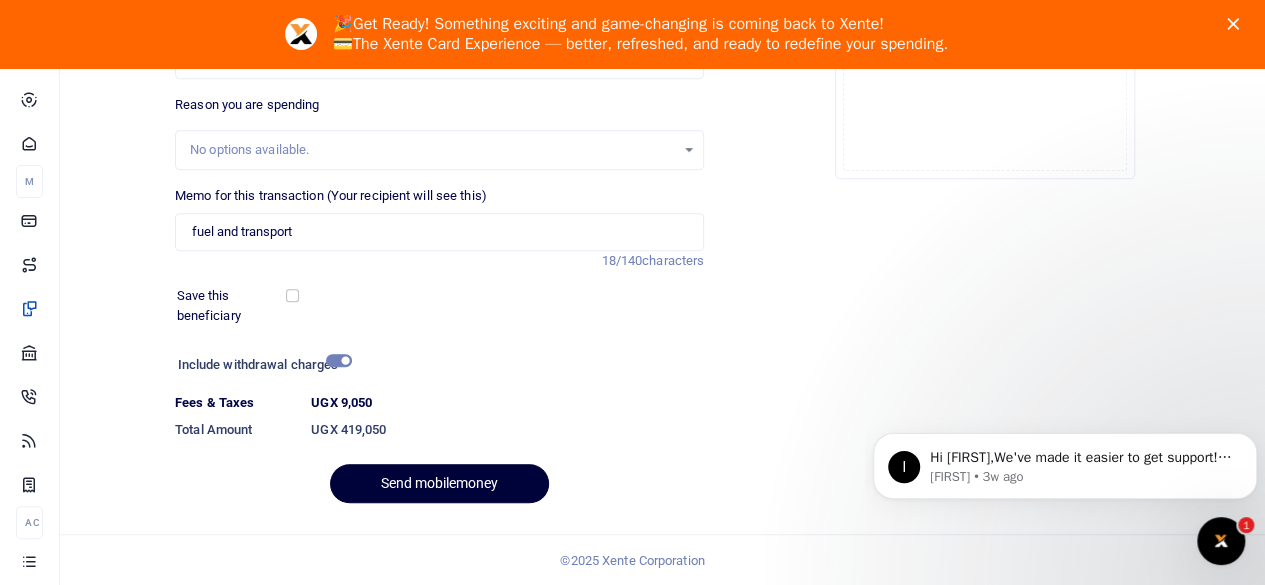 click on "Send mobilemoney" at bounding box center [439, 483] 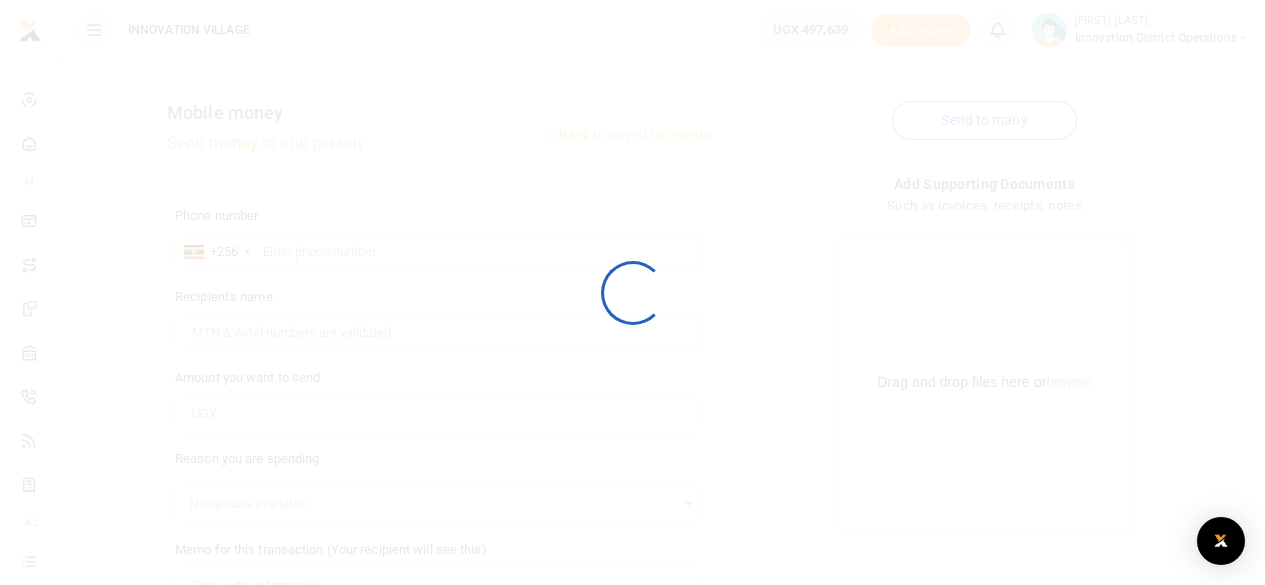 scroll, scrollTop: 298, scrollLeft: 0, axis: vertical 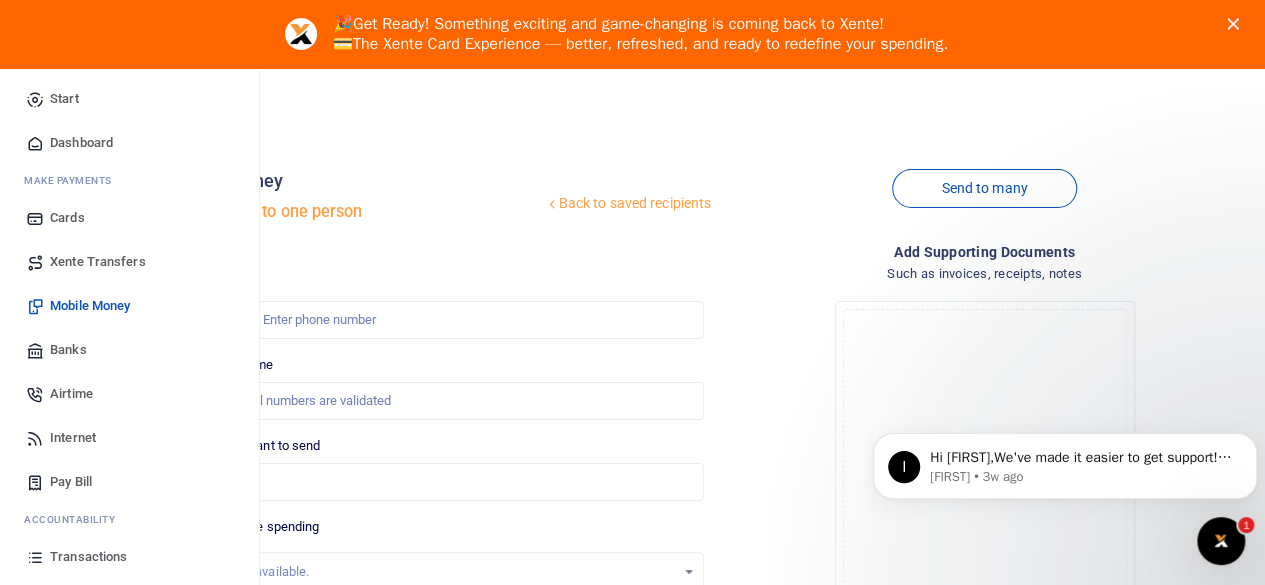click on "Dashboard" at bounding box center [81, 143] 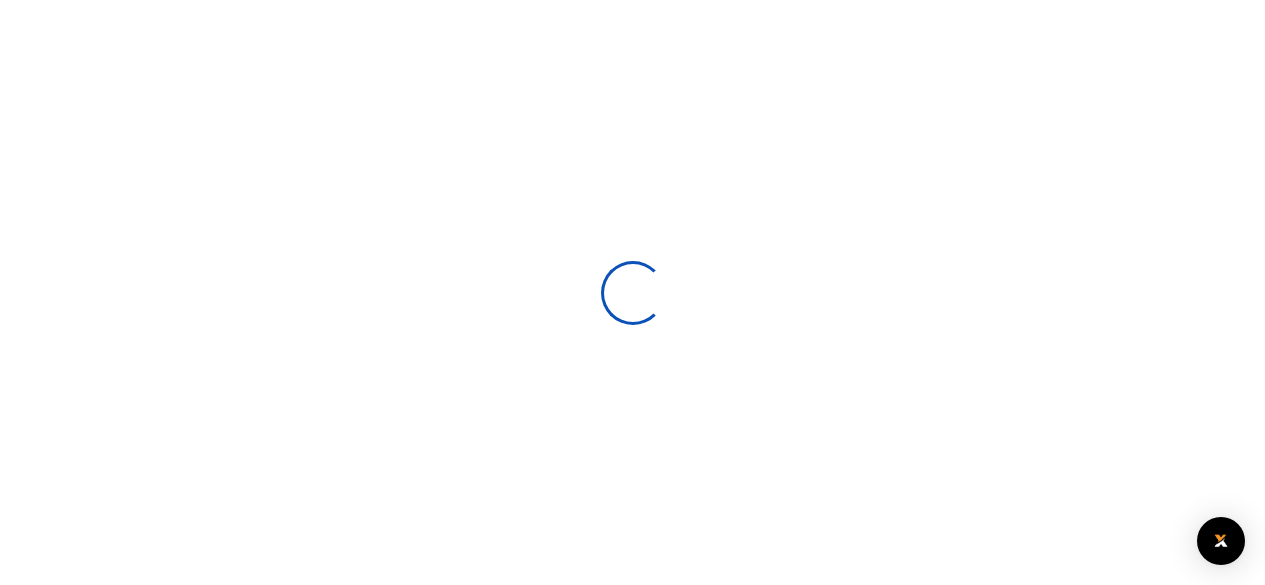scroll, scrollTop: 0, scrollLeft: 0, axis: both 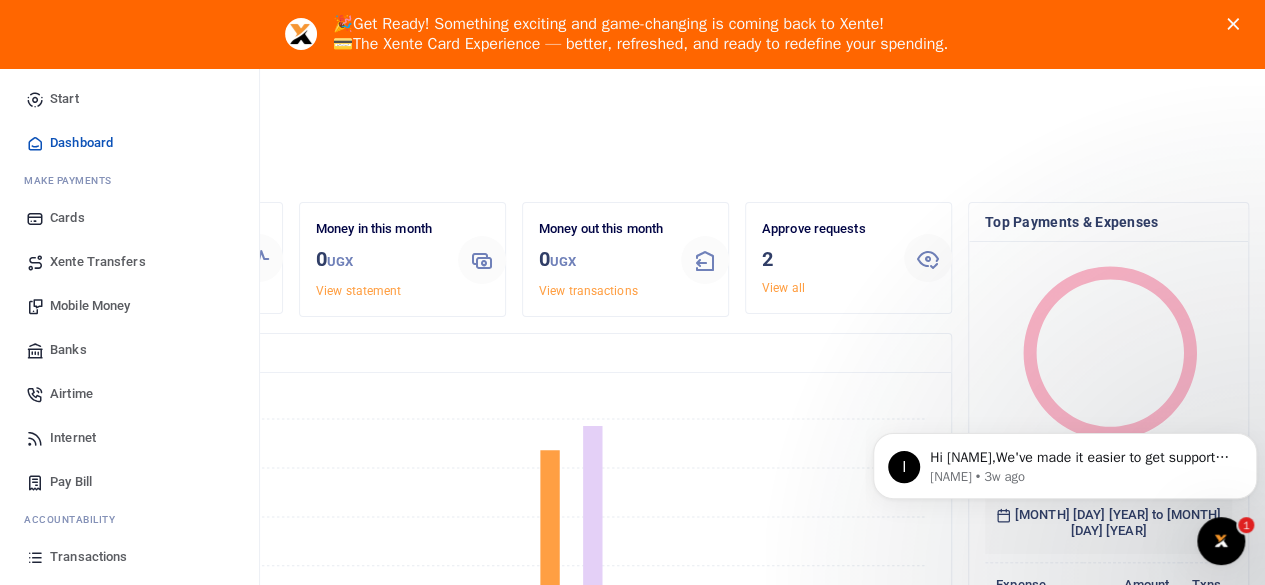 click on "Mobile Money" at bounding box center [90, 306] 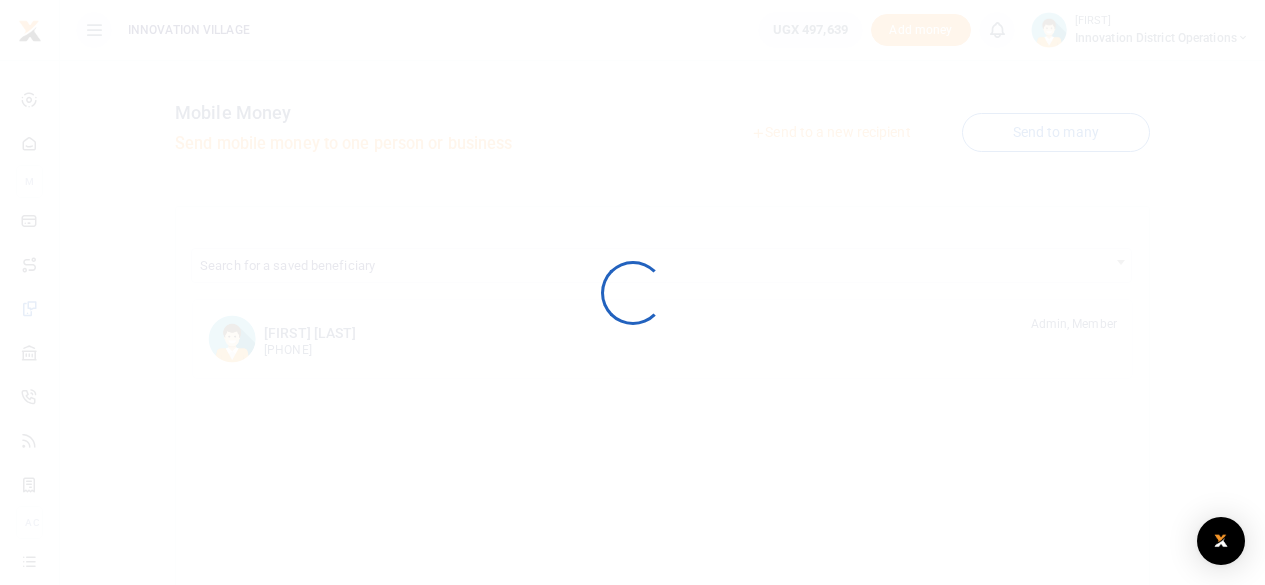 scroll, scrollTop: 0, scrollLeft: 0, axis: both 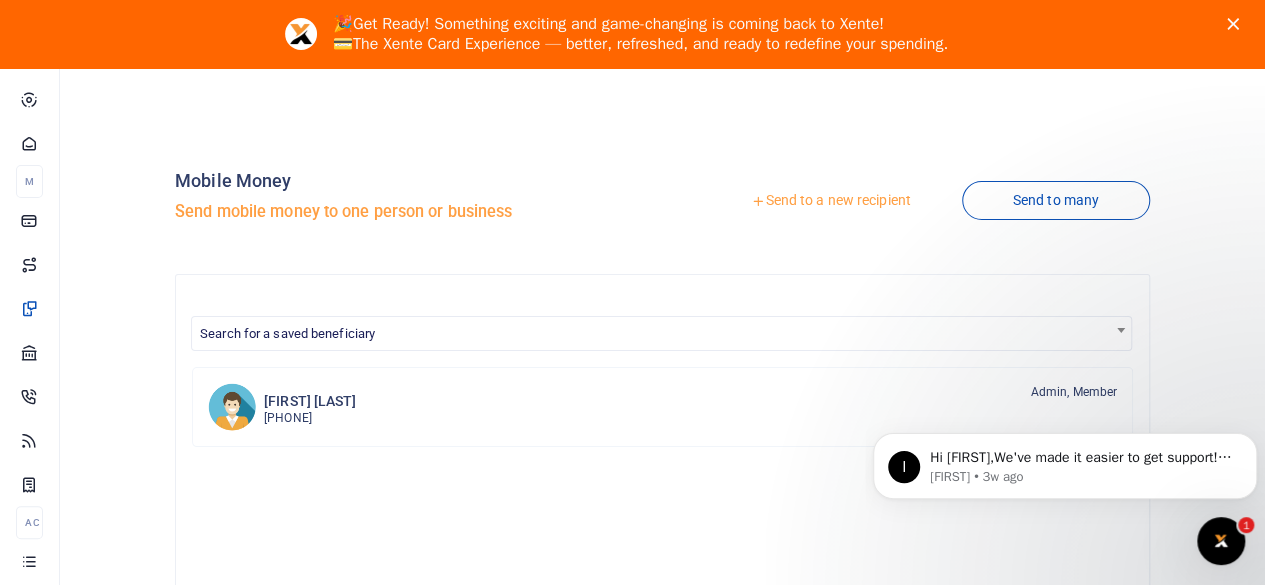 click on "Search for a saved beneficiary
Allan Kasagga
256772489997
Admin, Member" at bounding box center [662, 649] 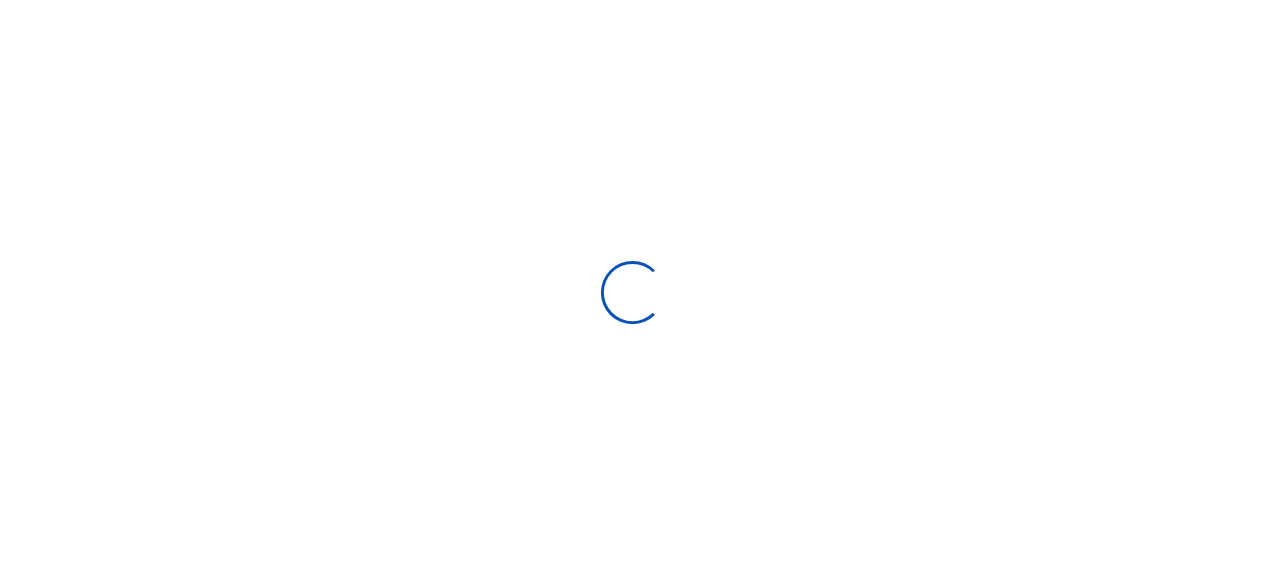 scroll, scrollTop: 0, scrollLeft: 0, axis: both 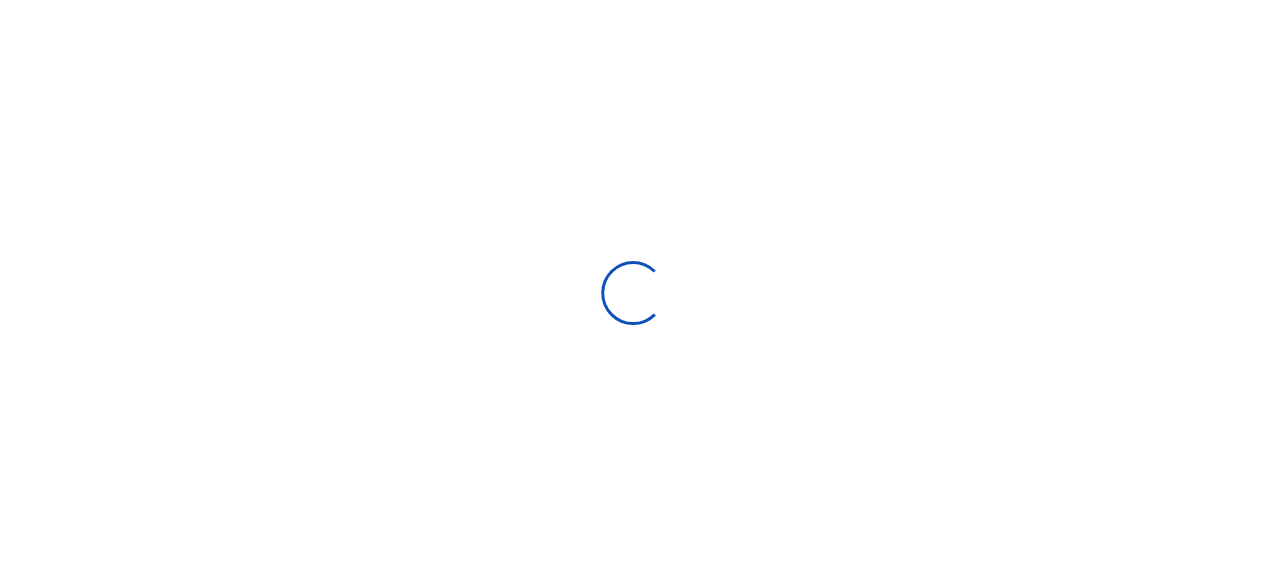 select 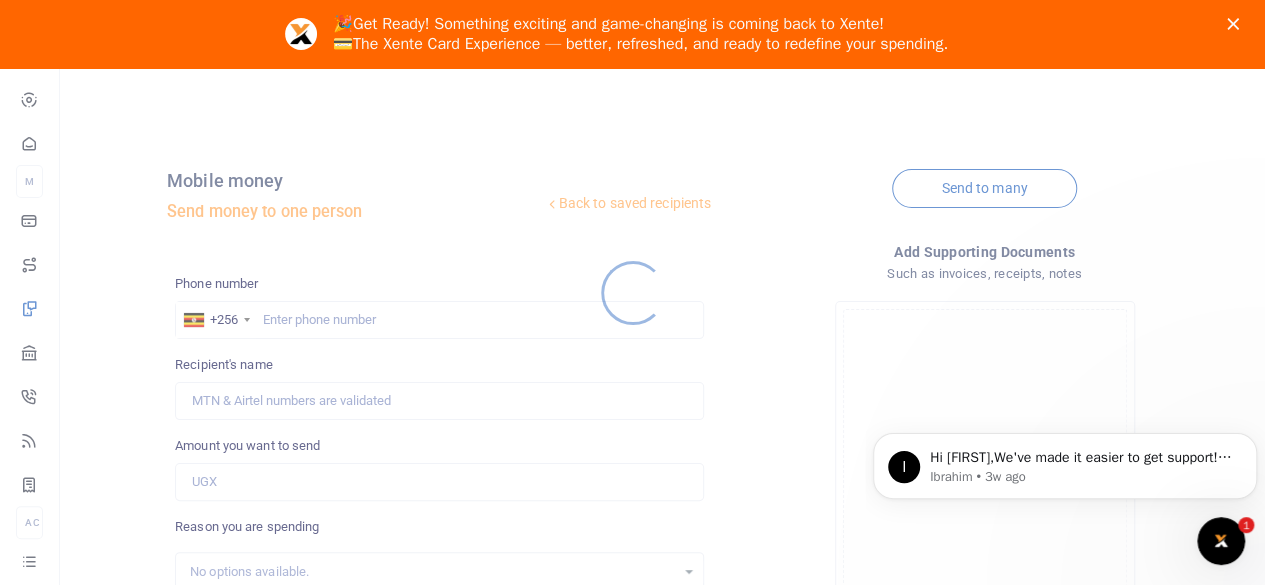 scroll, scrollTop: 0, scrollLeft: 0, axis: both 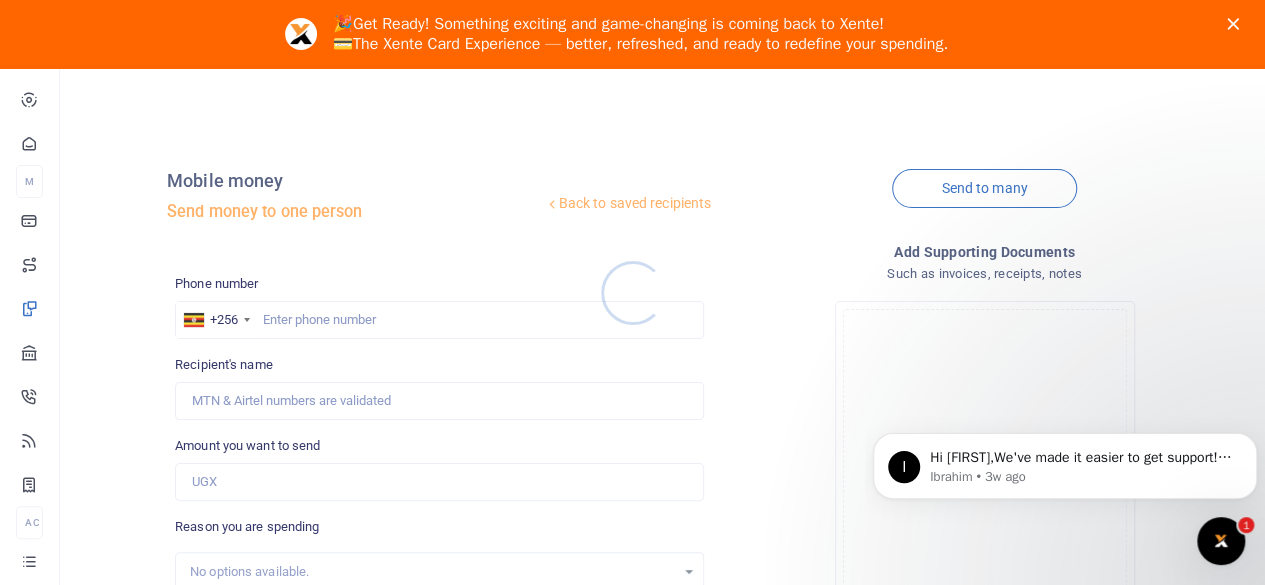 click at bounding box center [632, 292] 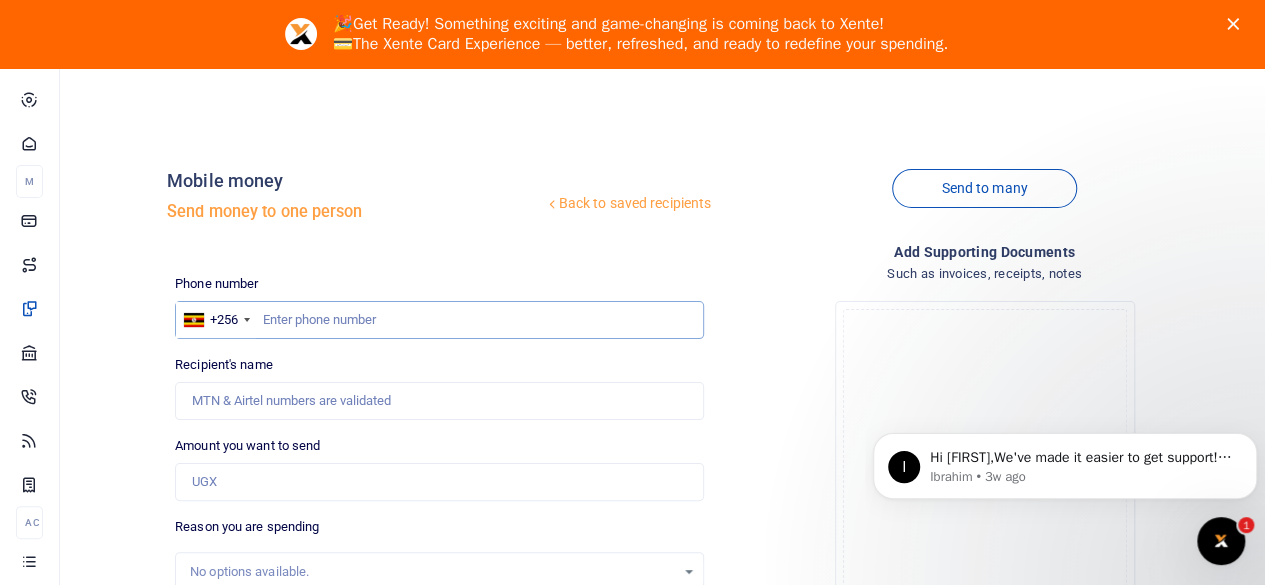 click at bounding box center [439, 320] 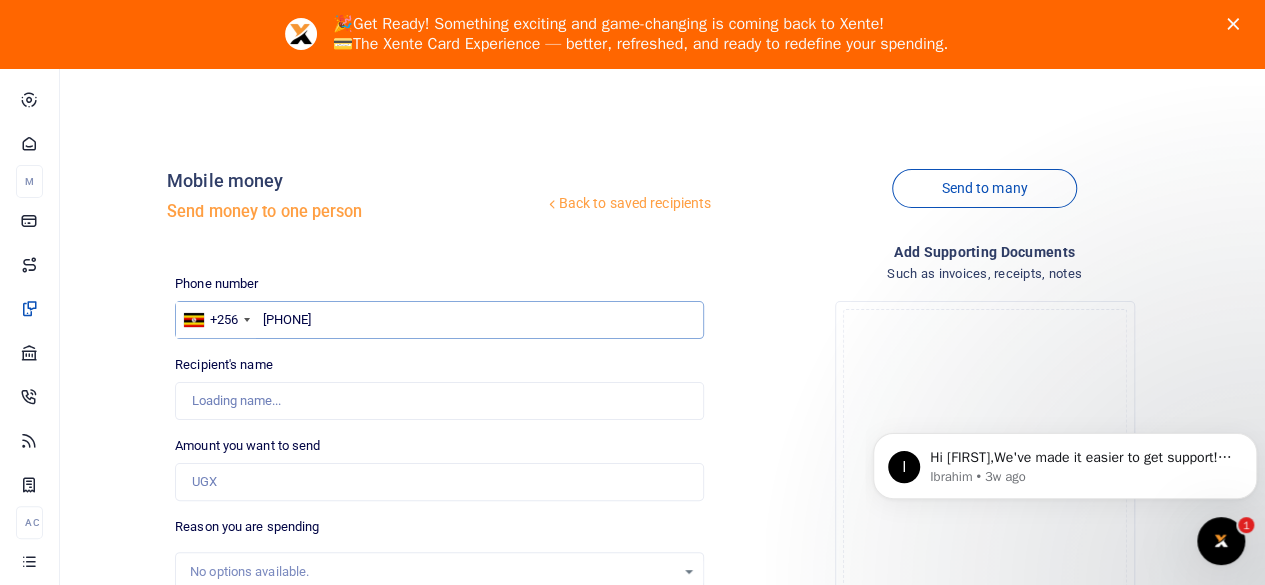 type on "[FIRST] [LAST]" 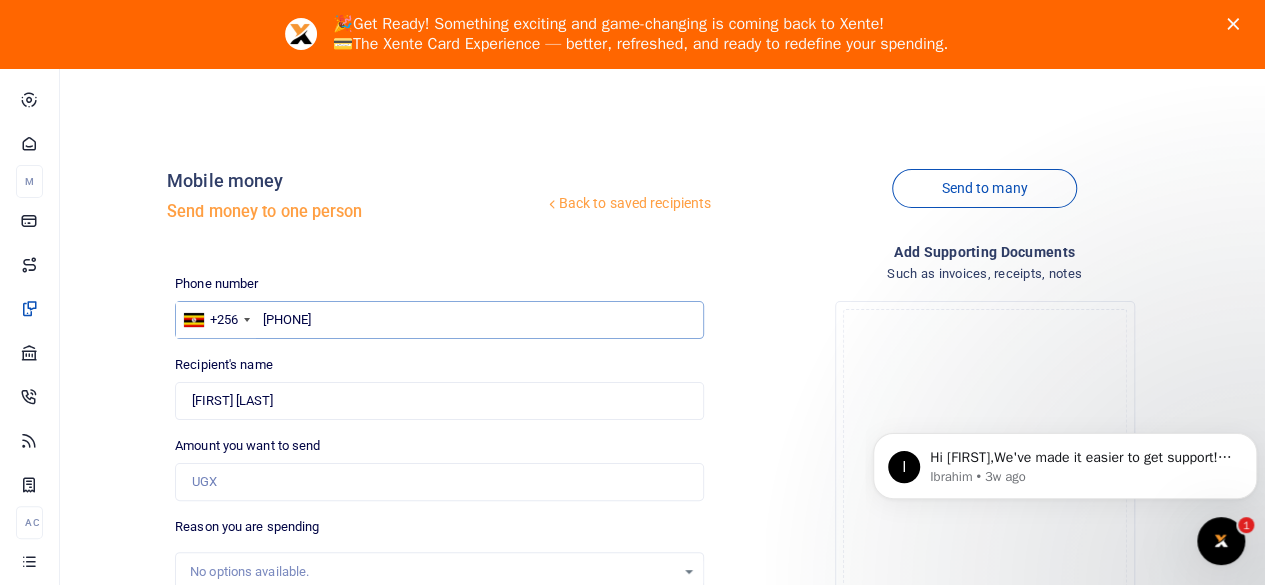 click on "[PHONE]" at bounding box center (439, 320) 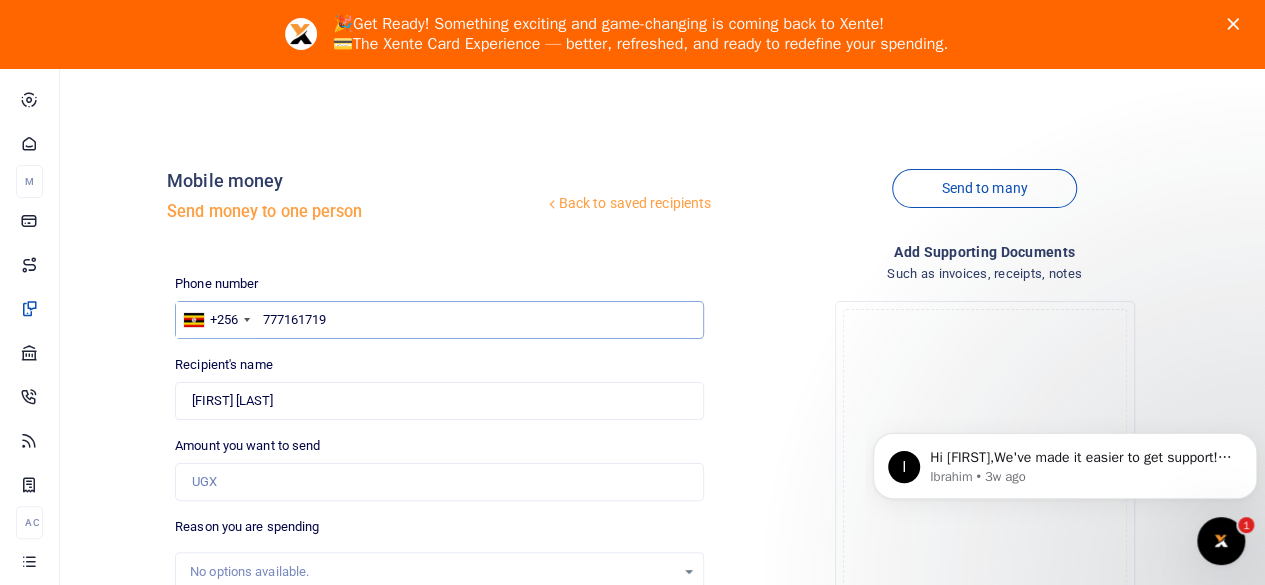 type on "777161719" 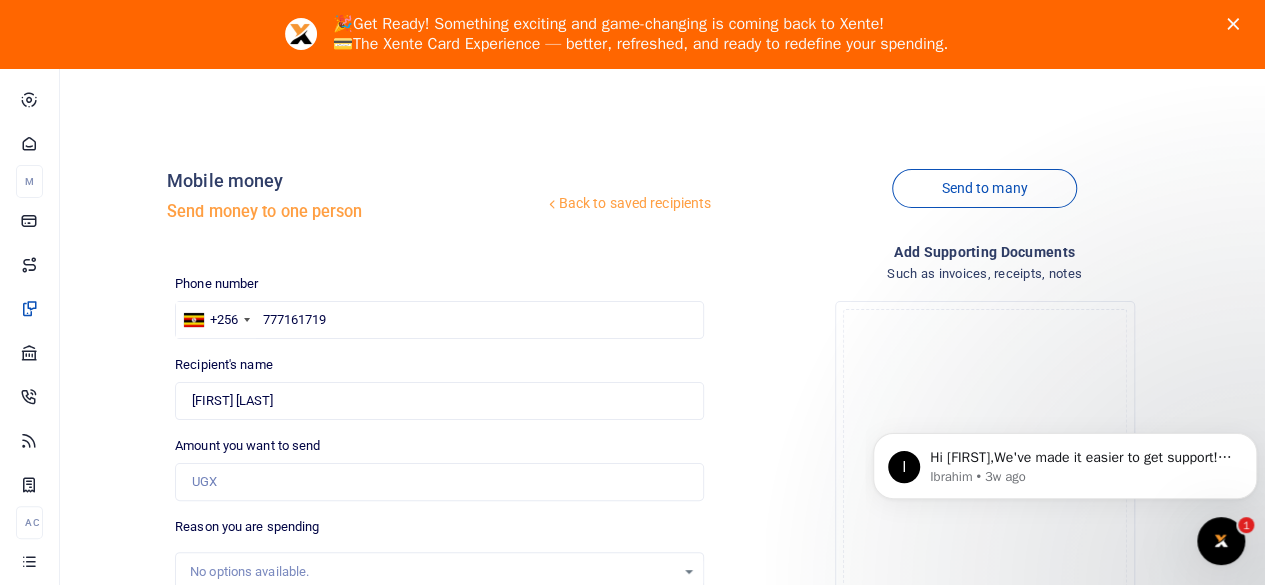click on "Amount you want to send
Amount is required." at bounding box center (439, 468) 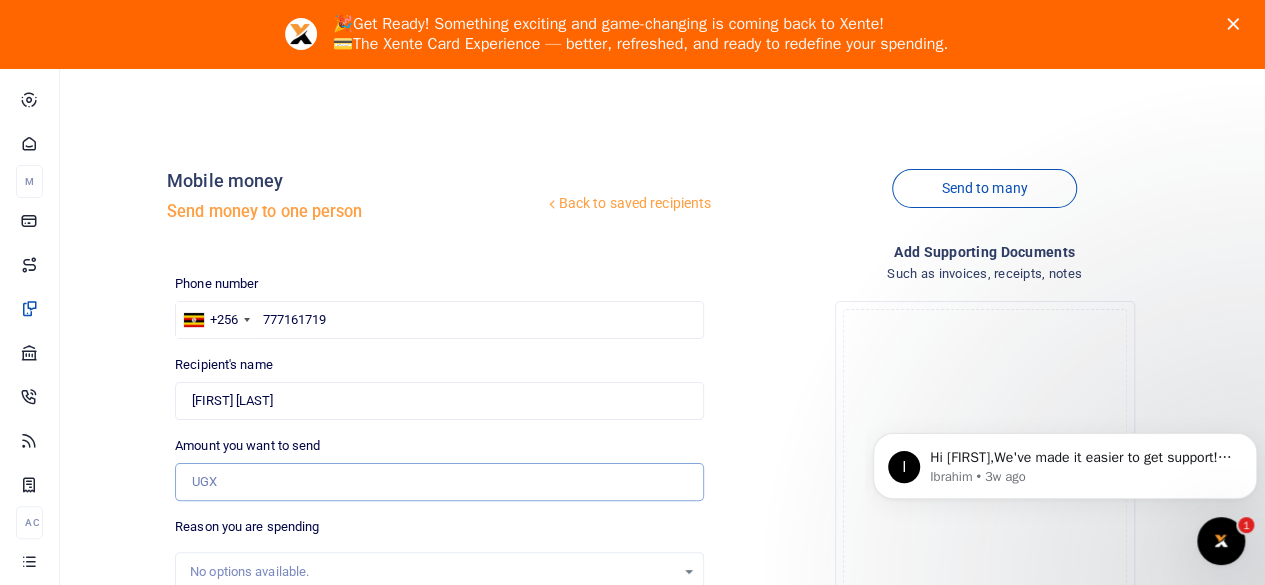 click on "Amount you want to send" at bounding box center (439, 482) 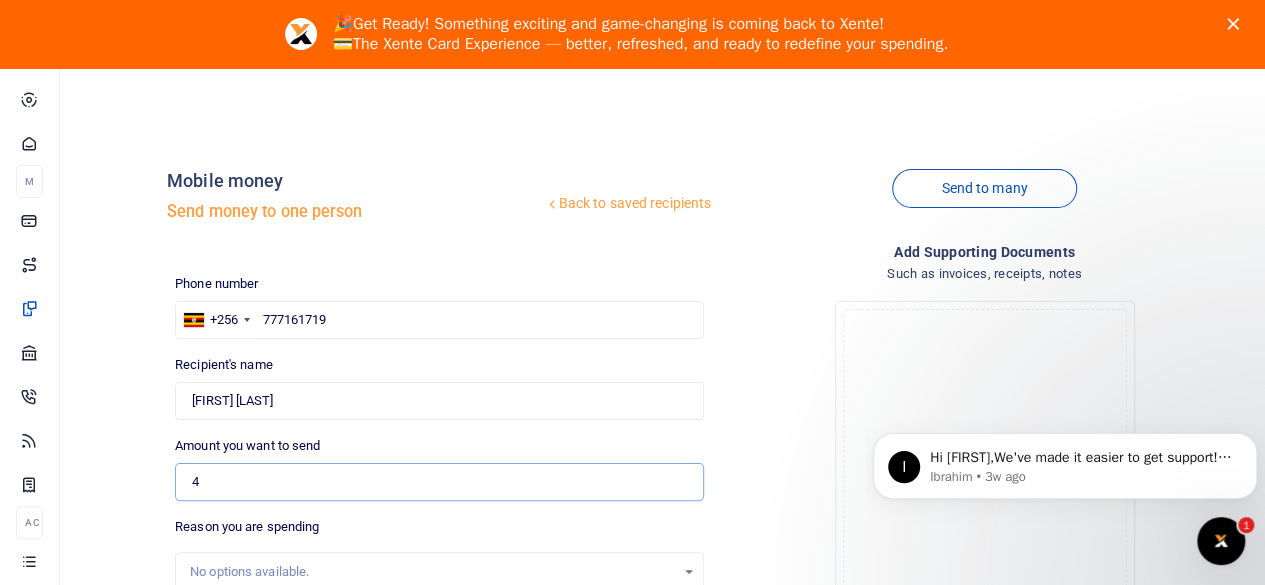 type on "410,000" 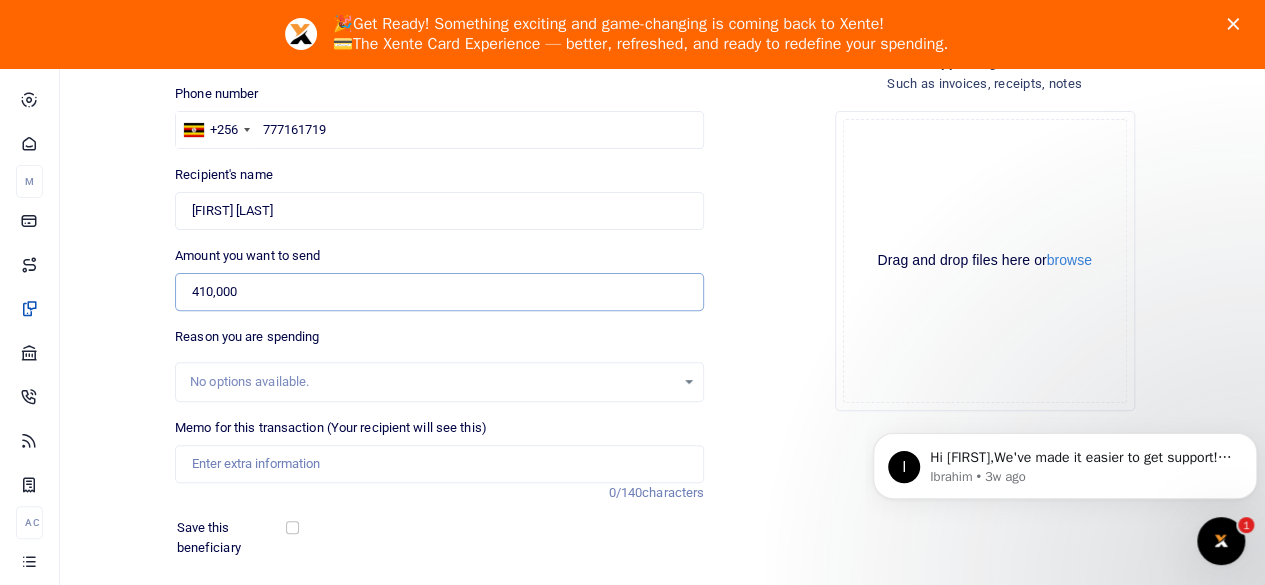 scroll, scrollTop: 300, scrollLeft: 0, axis: vertical 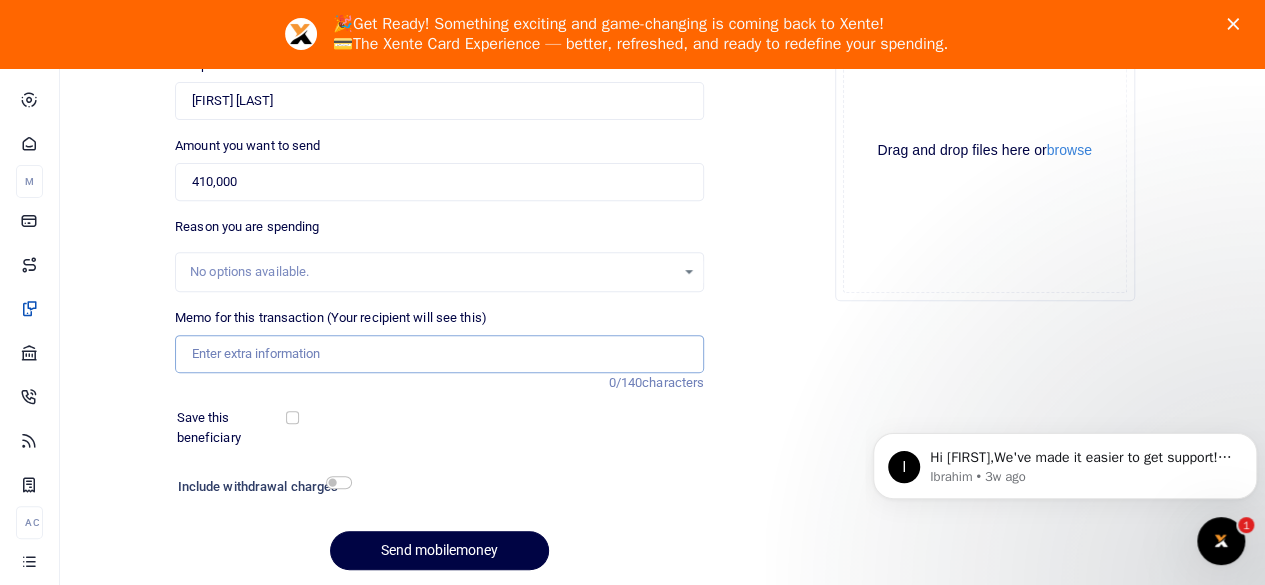 click on "Memo for this transaction (Your recipient will see this)" at bounding box center [439, 354] 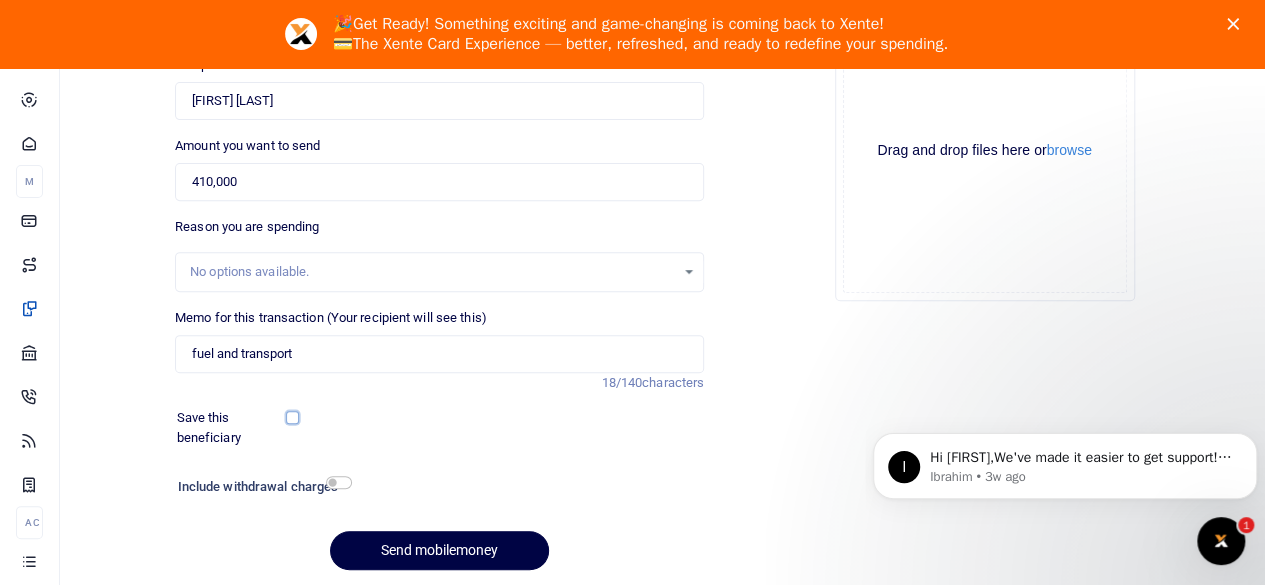 click at bounding box center [292, 417] 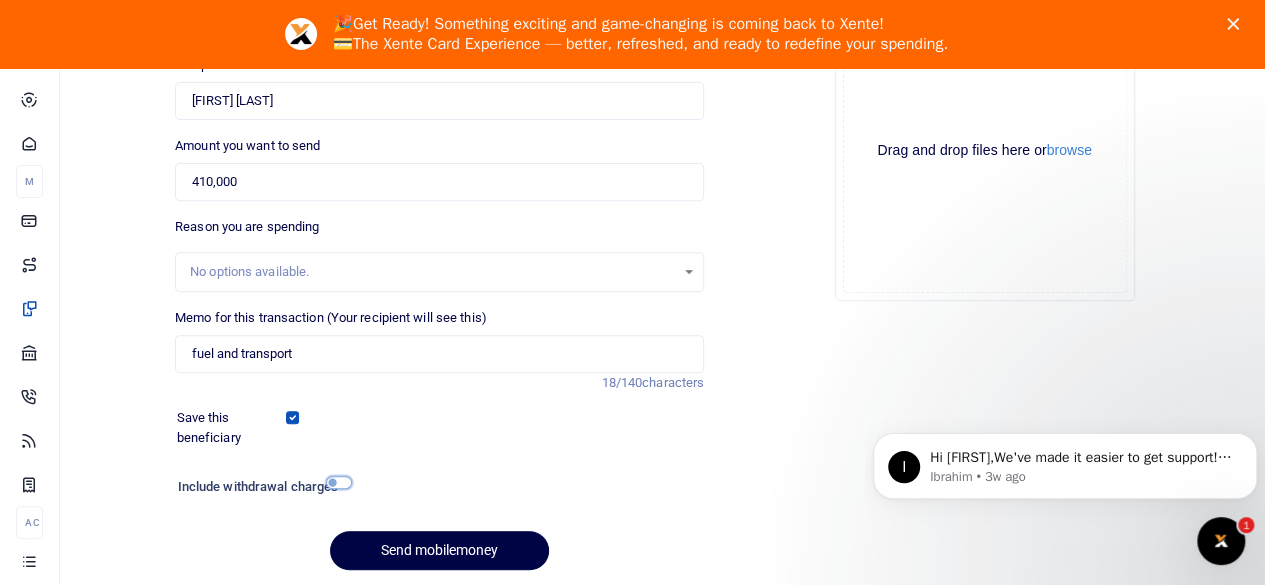 click at bounding box center (339, 482) 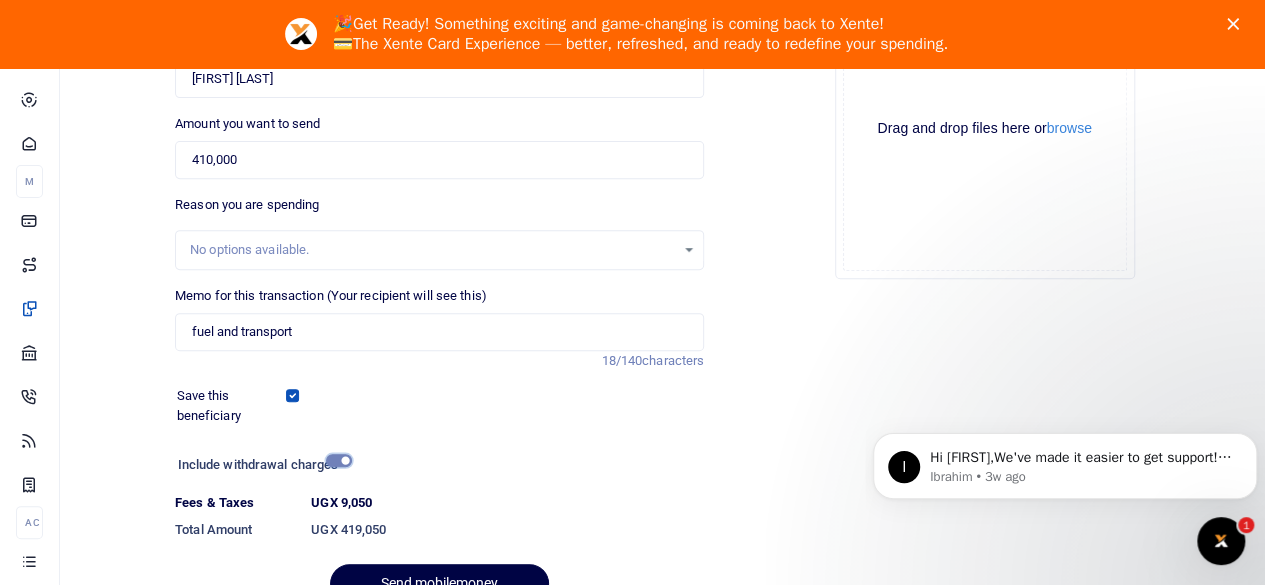 scroll, scrollTop: 422, scrollLeft: 0, axis: vertical 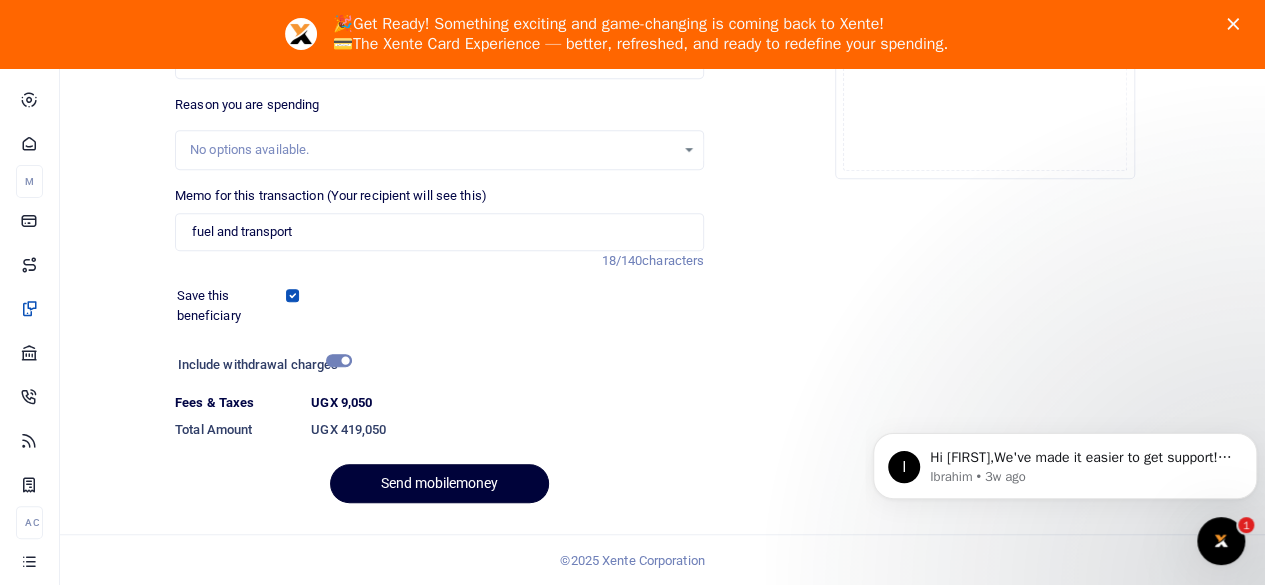 click on "Send mobilemoney" at bounding box center (439, 483) 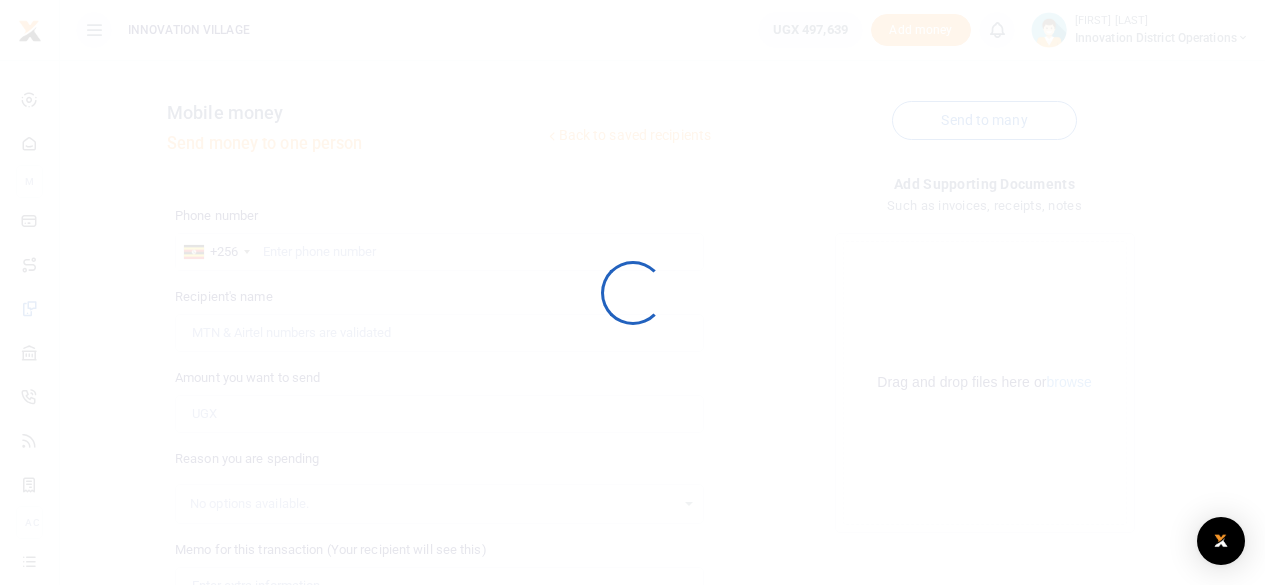 scroll, scrollTop: 298, scrollLeft: 0, axis: vertical 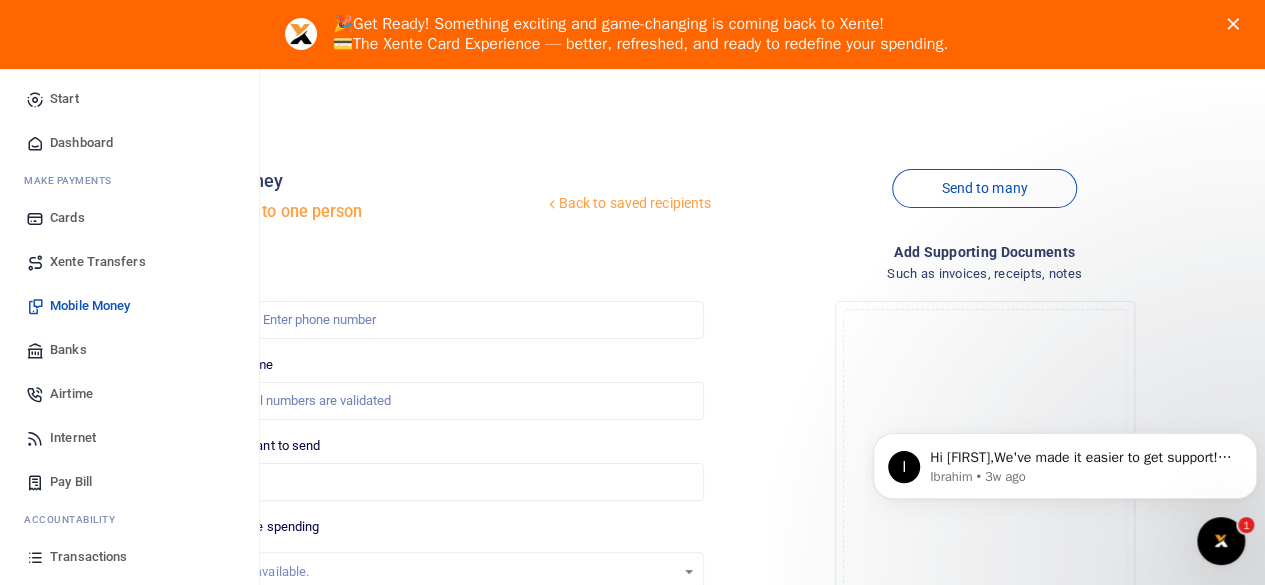 click on "Dashboard" at bounding box center (81, 143) 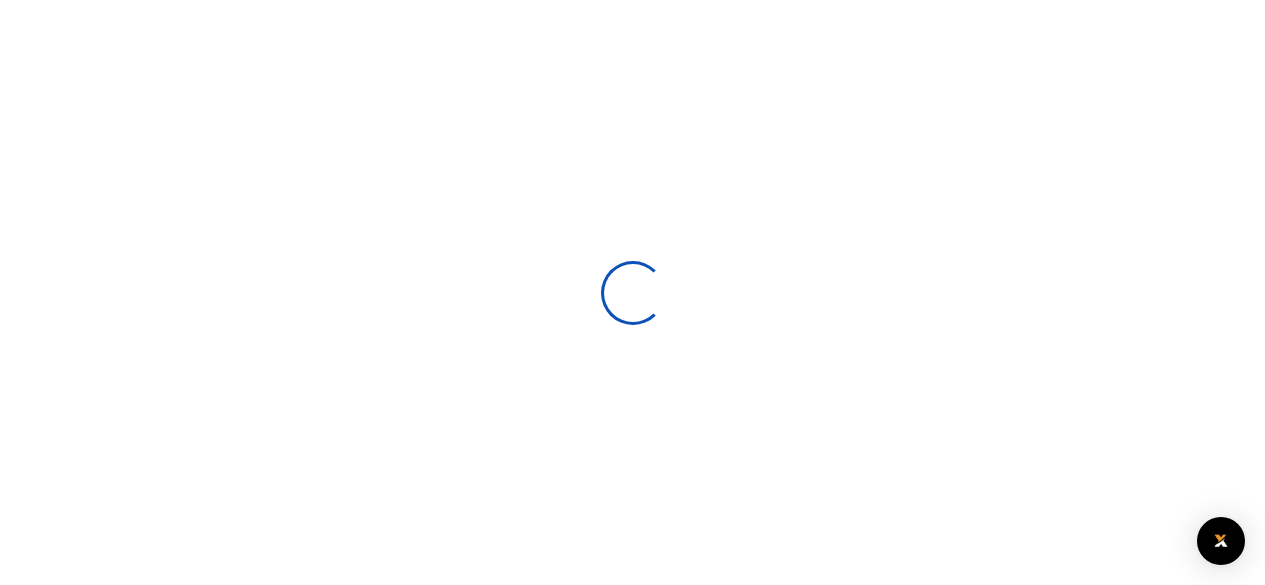 scroll, scrollTop: 0, scrollLeft: 0, axis: both 